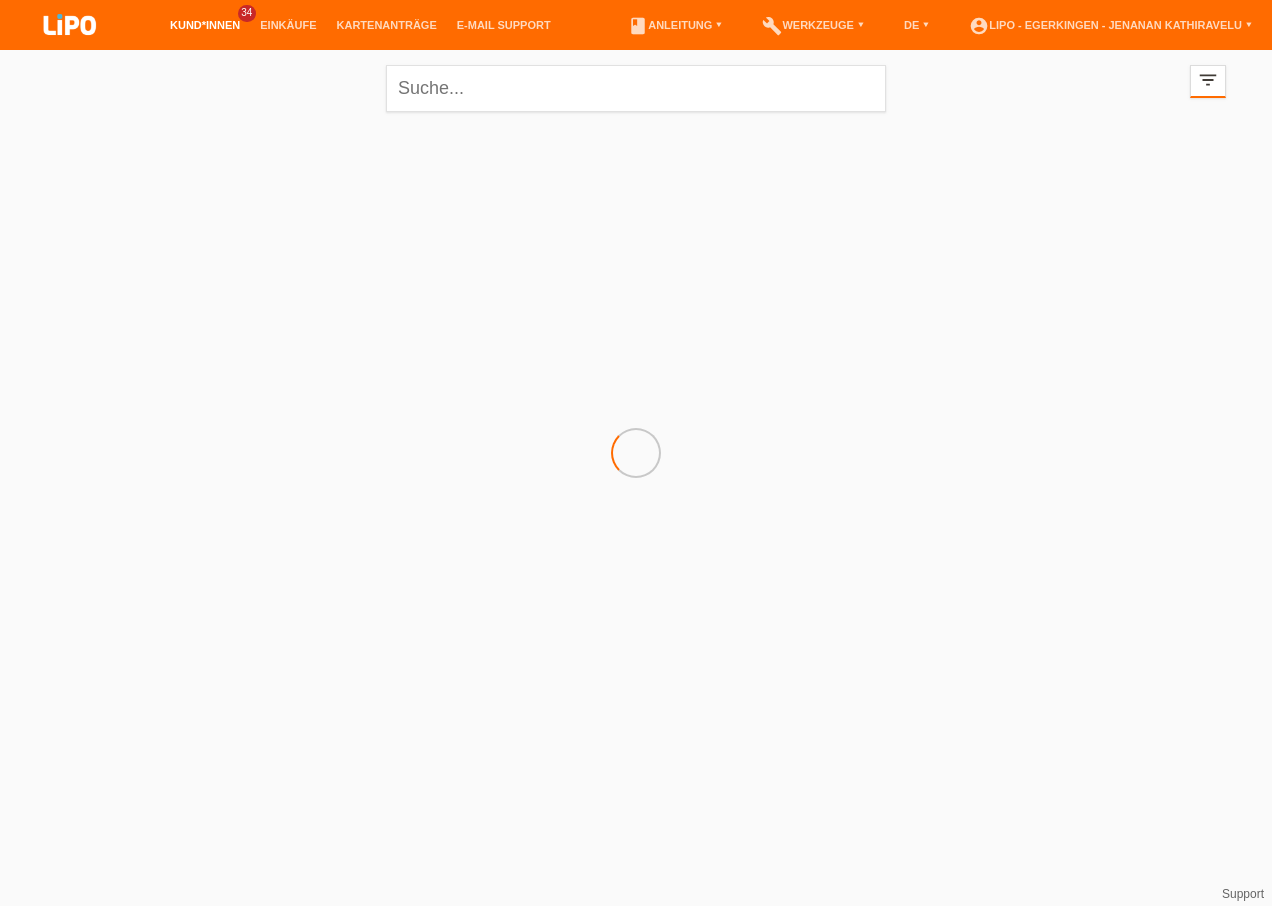 scroll, scrollTop: 0, scrollLeft: 0, axis: both 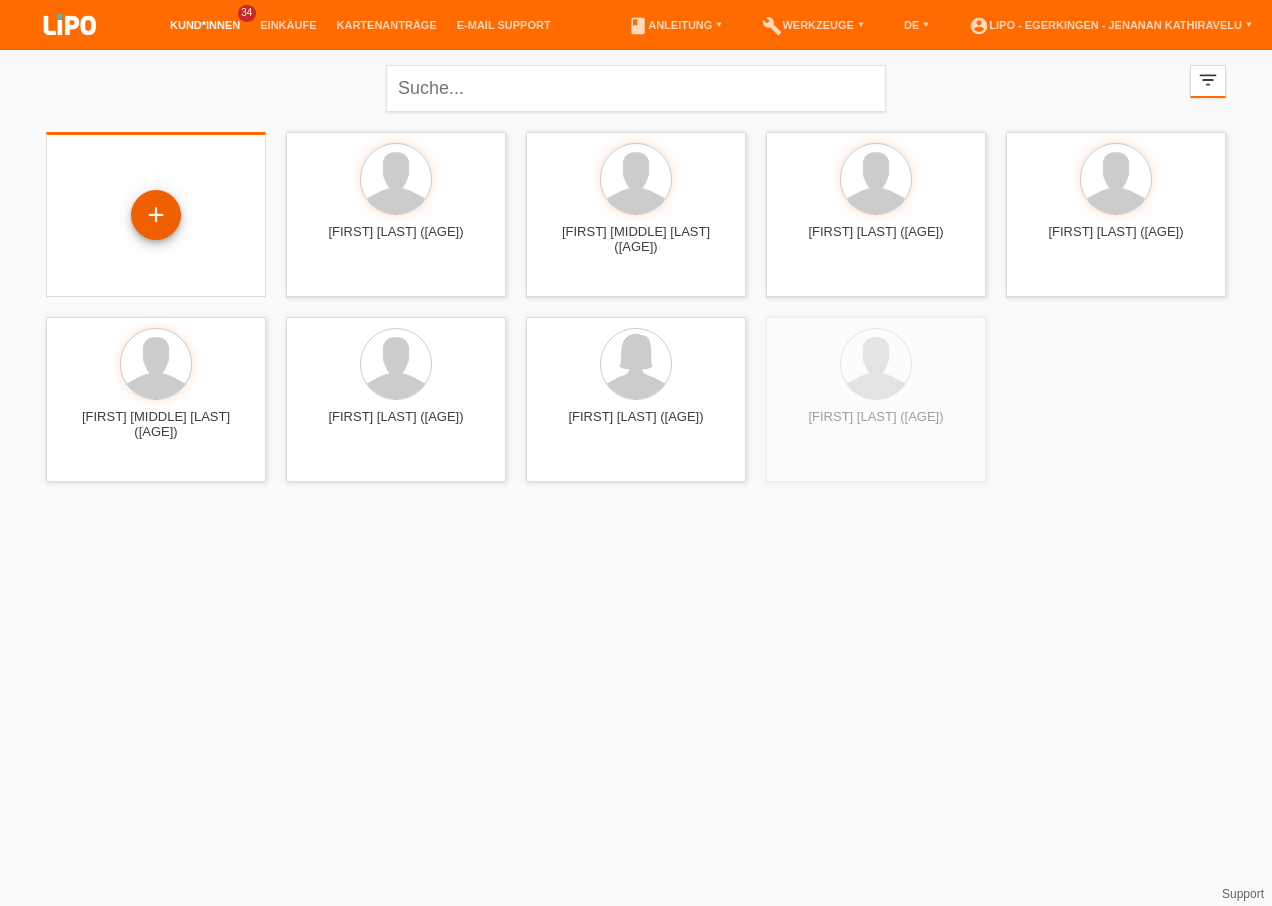 click on "+" at bounding box center [156, 215] 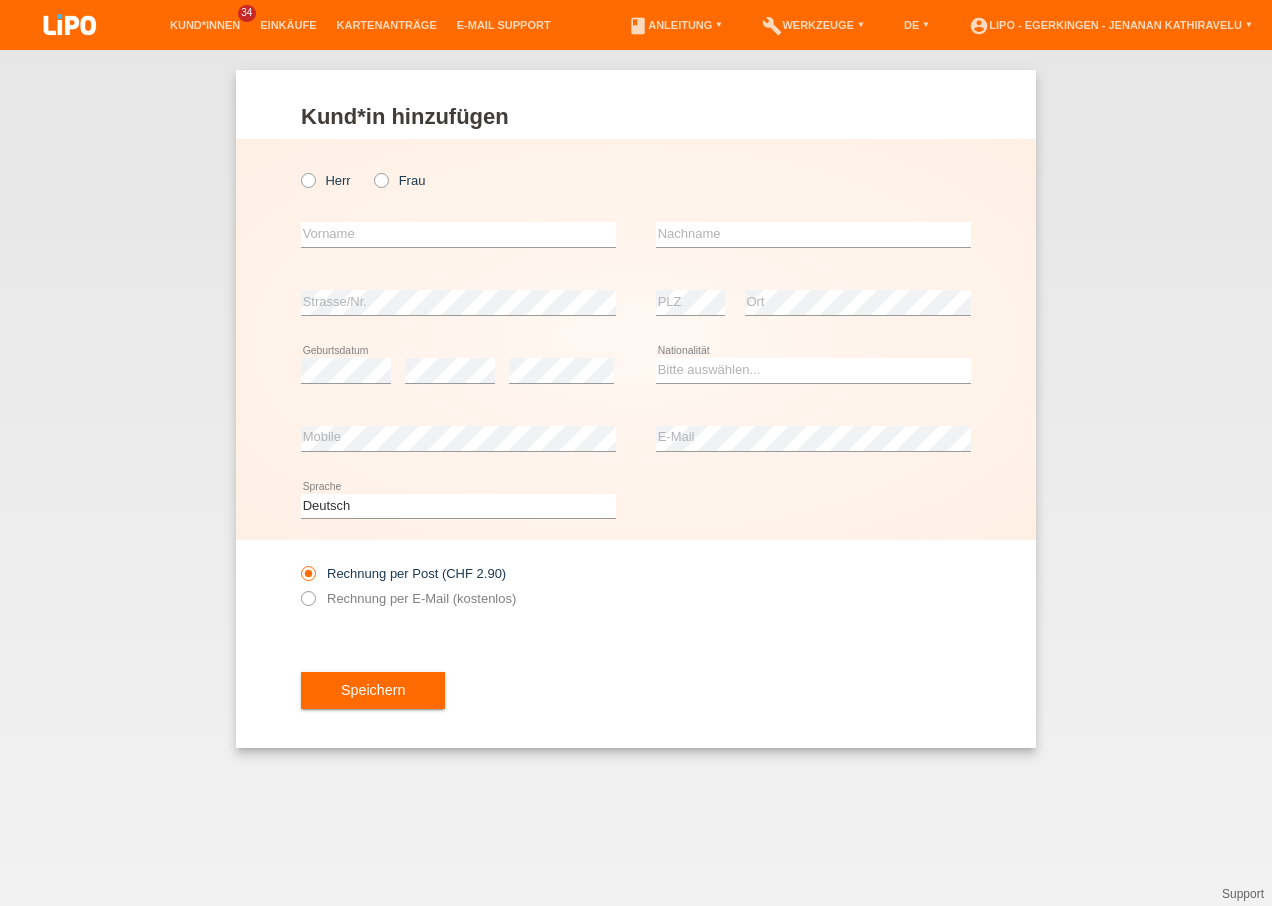 scroll, scrollTop: 0, scrollLeft: 0, axis: both 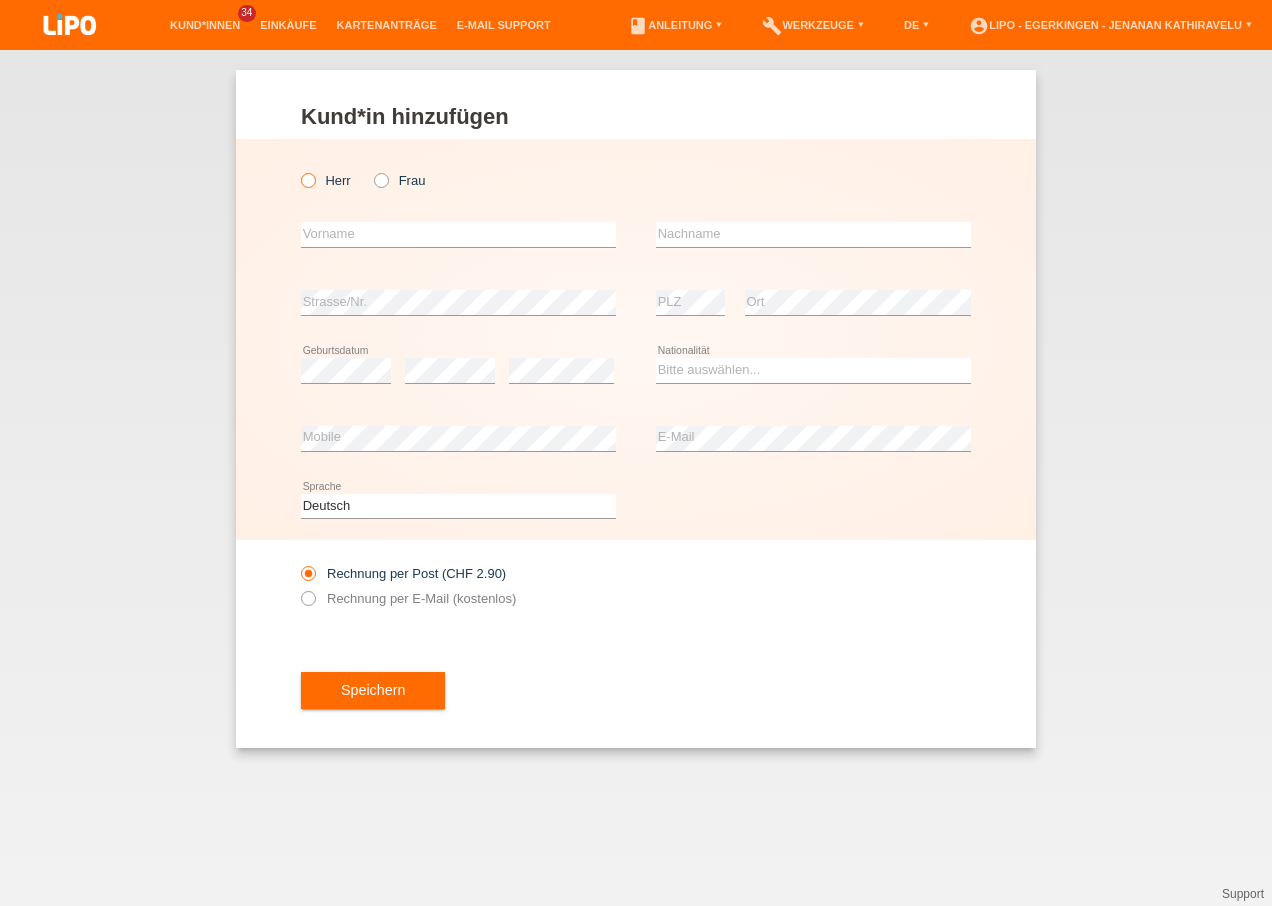click on "Herr" at bounding box center (326, 180) 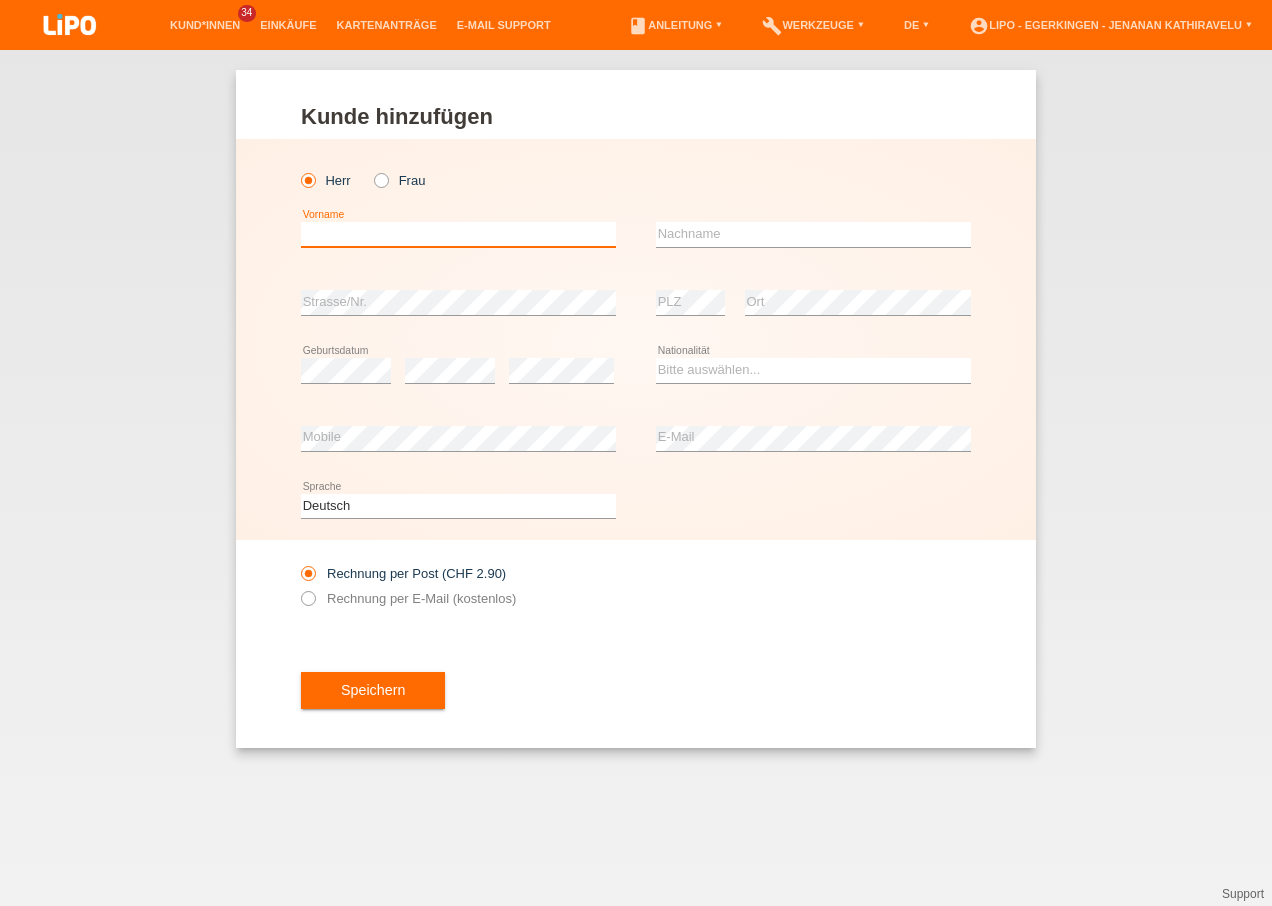 click at bounding box center (458, 234) 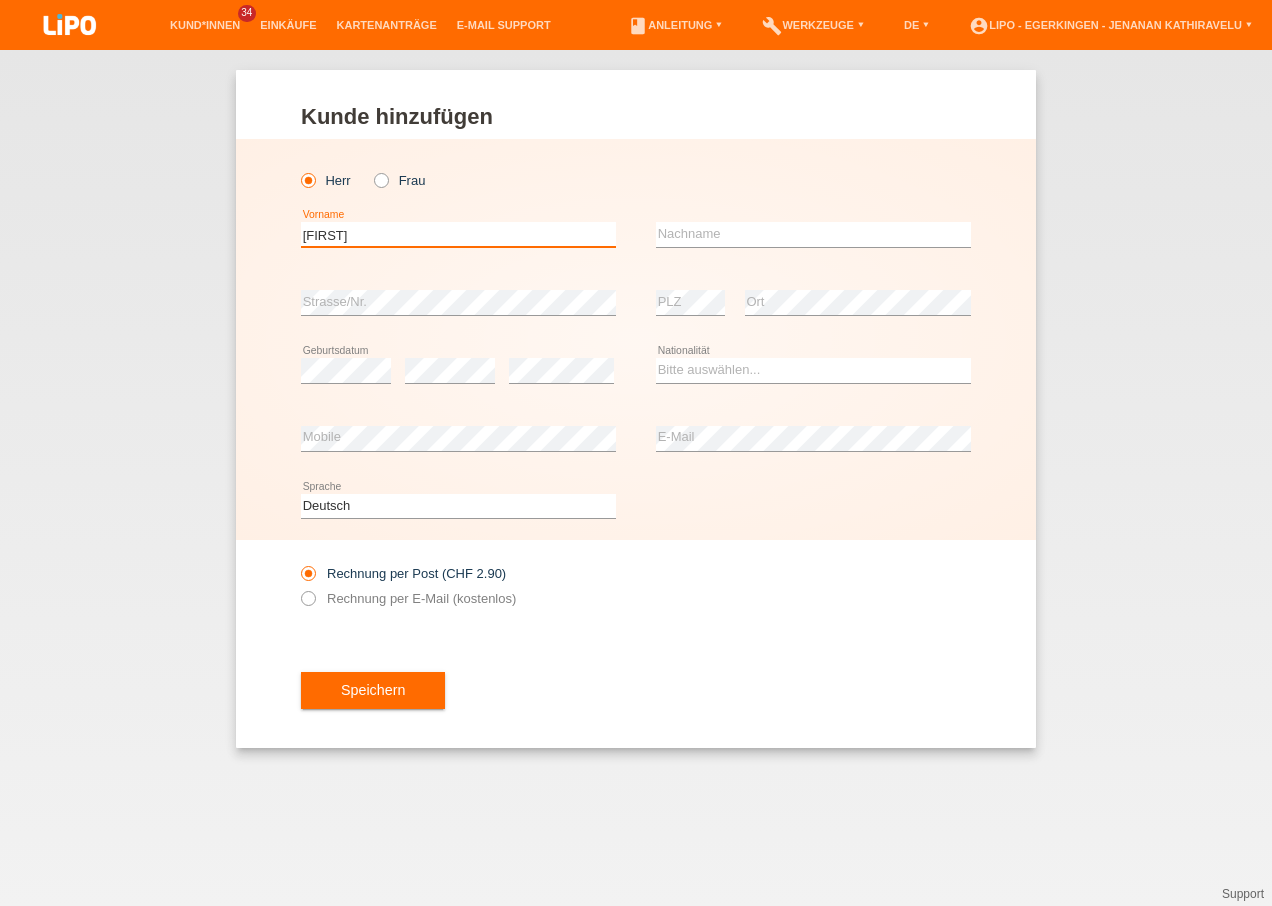 type on "[FIRST]" 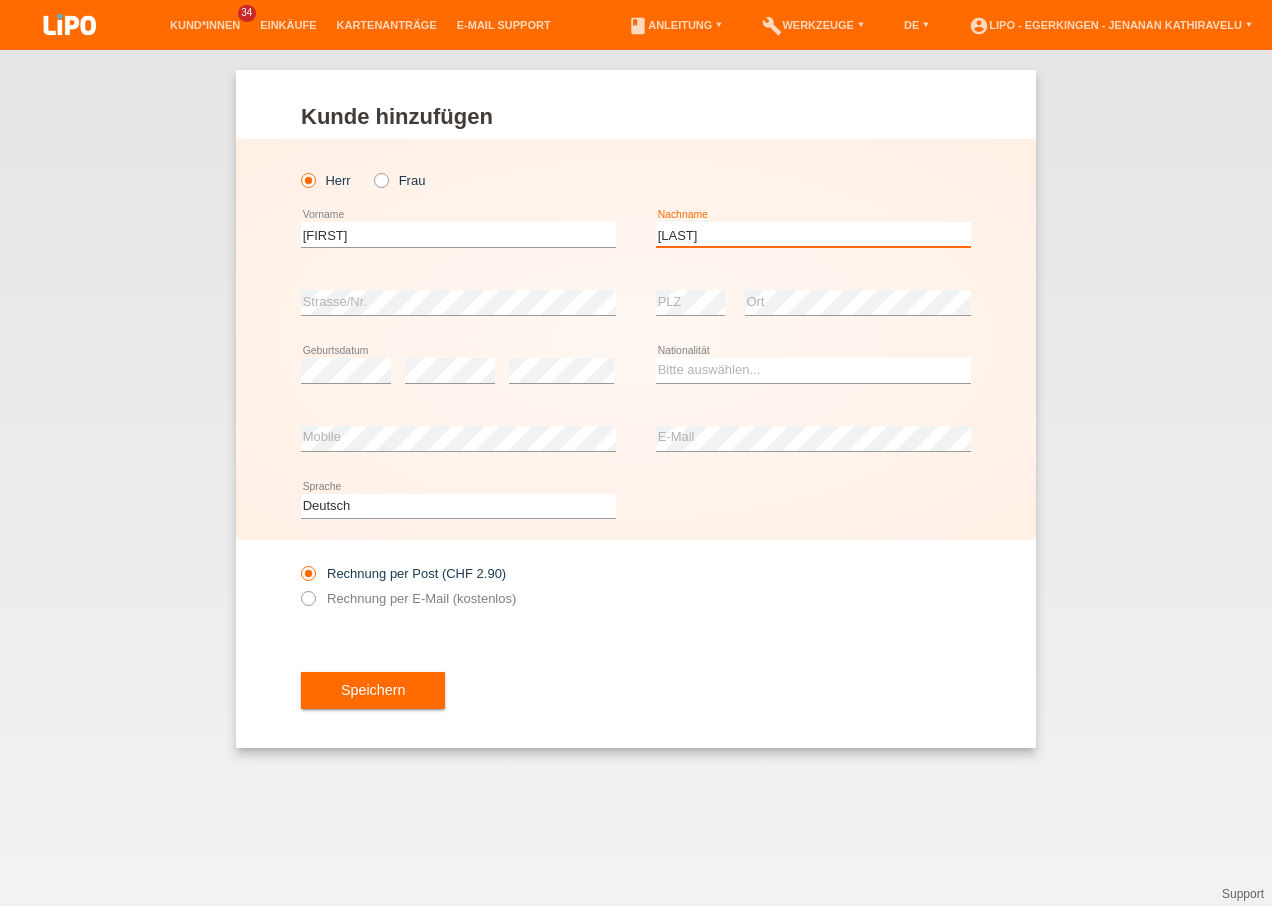 type on "[LAST]" 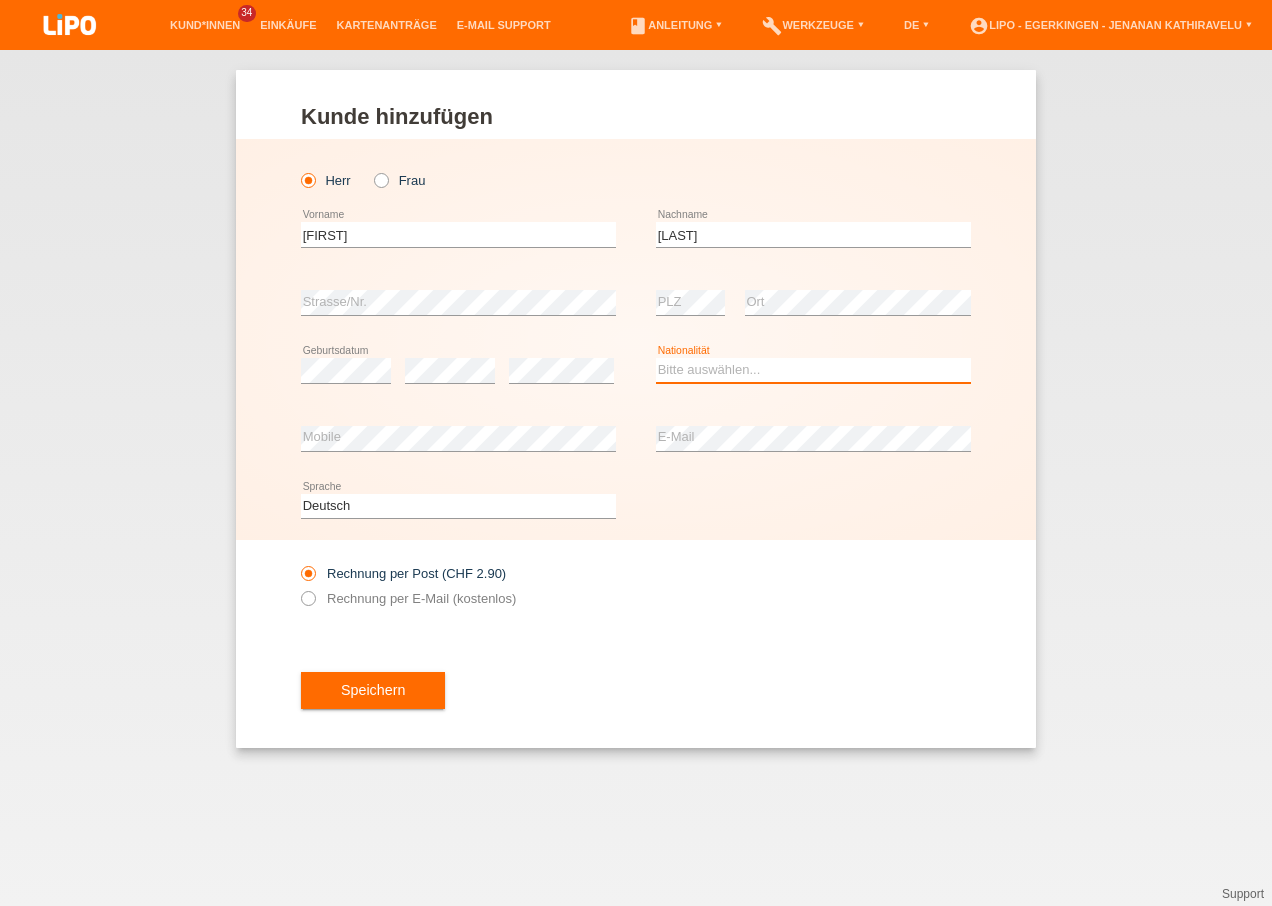 drag, startPoint x: 719, startPoint y: 362, endPoint x: 705, endPoint y: 376, distance: 19.79899 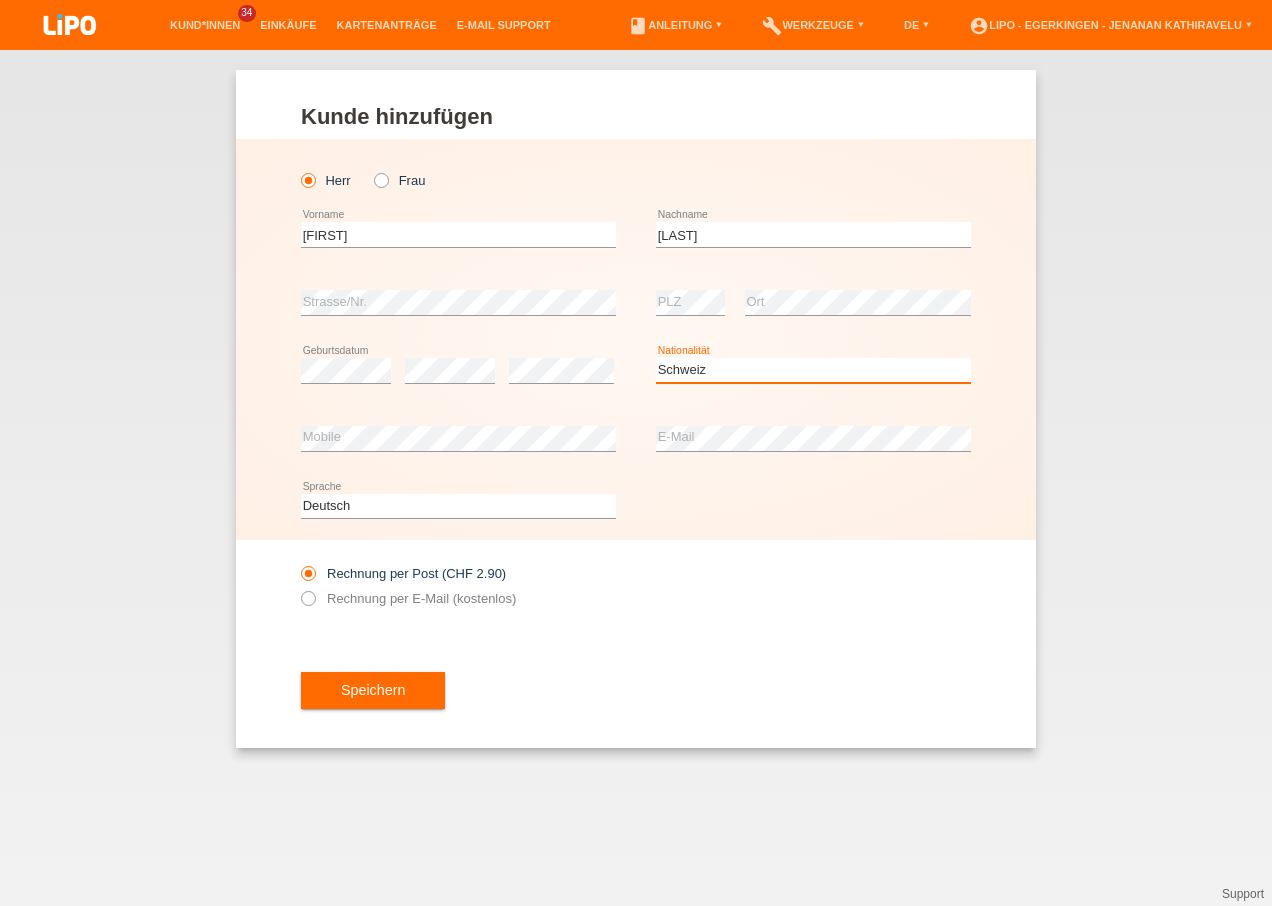 click on "Bitte auswählen...
Schweiz
Deutschland
Liechtenstein
Österreich
------------
Afghanistan
Ägypten
Åland
Albanien
Algerien" at bounding box center [813, 370] 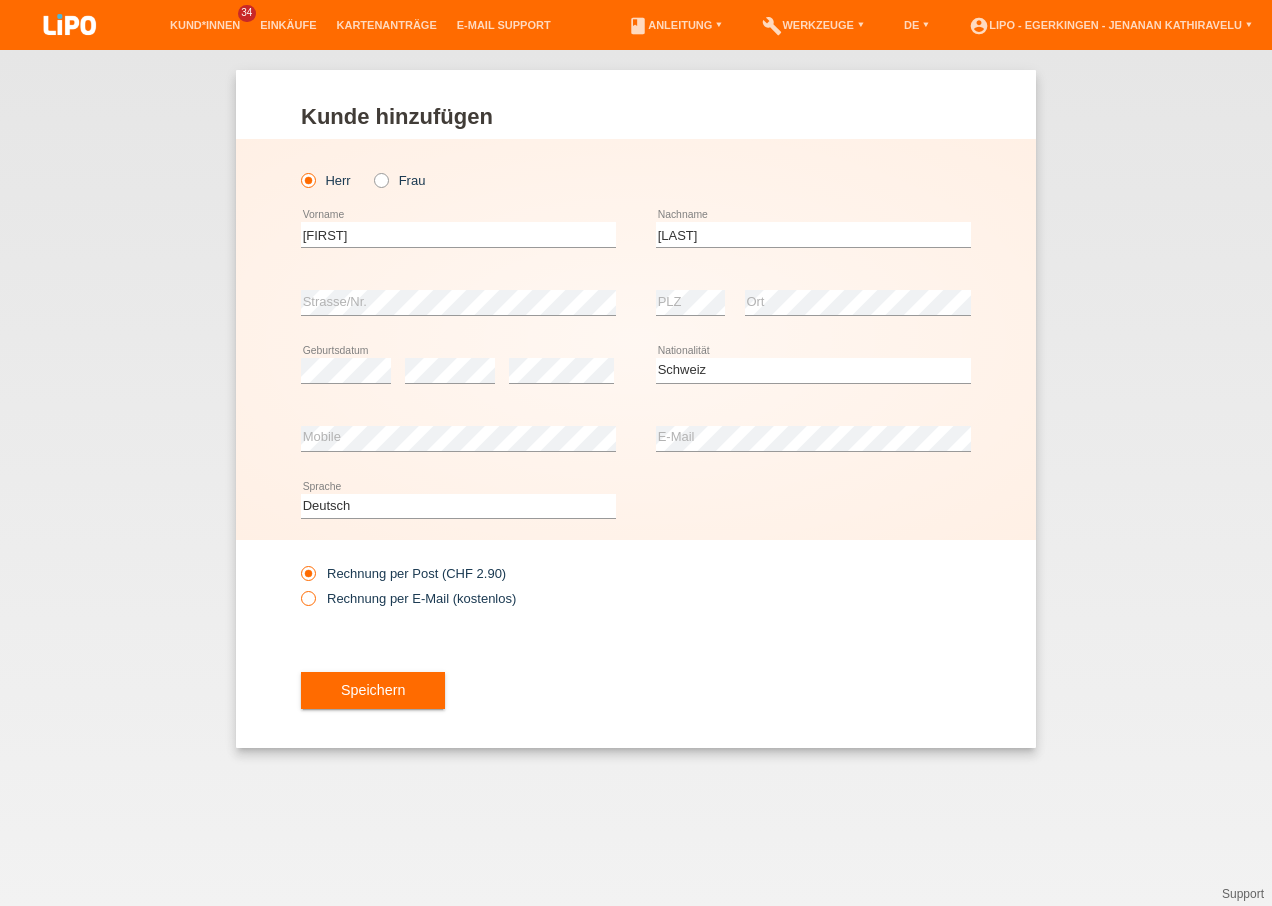 click on "Rechnung per E-Mail                                                                                            (kostenlos)" at bounding box center (408, 598) 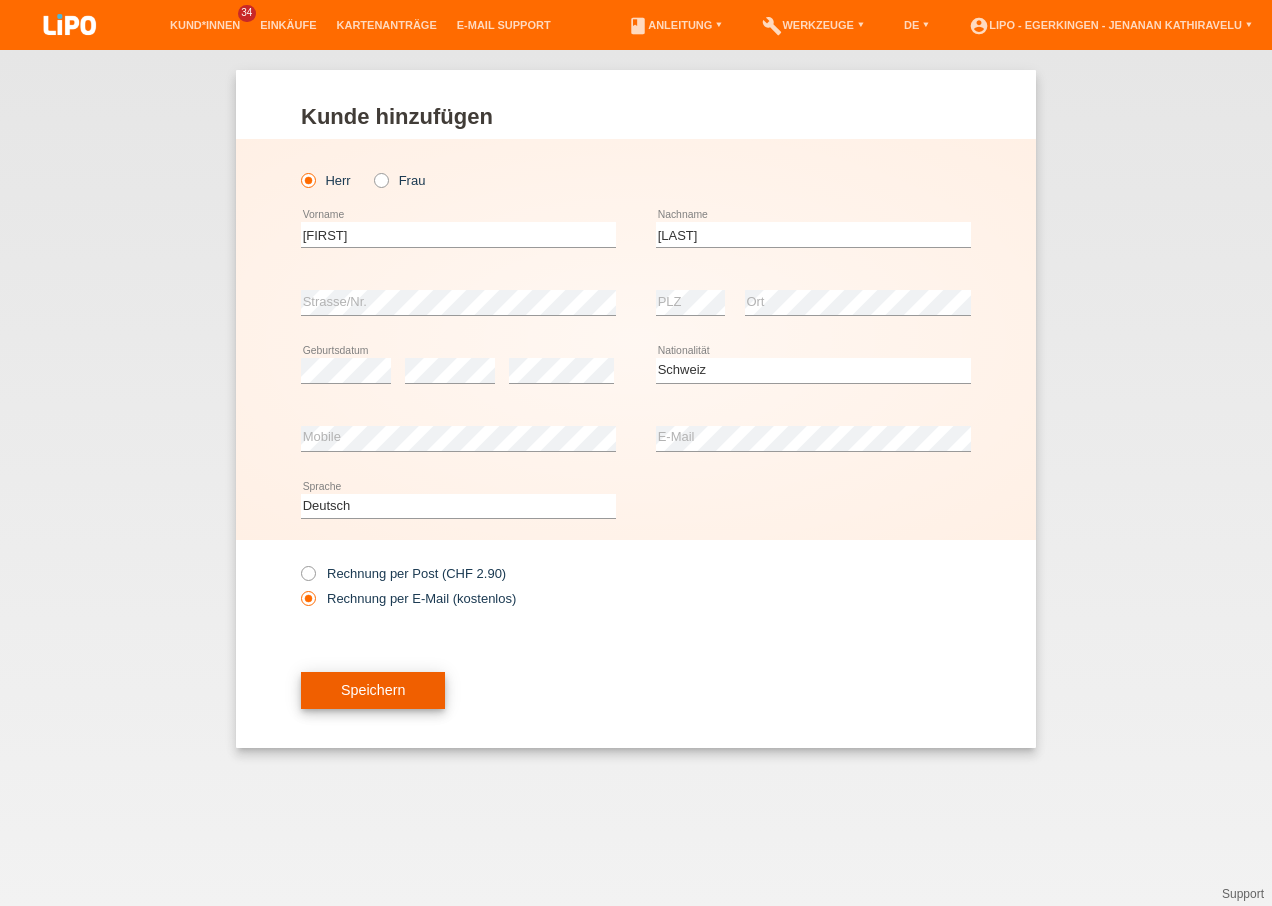 click on "Speichern" at bounding box center (373, 690) 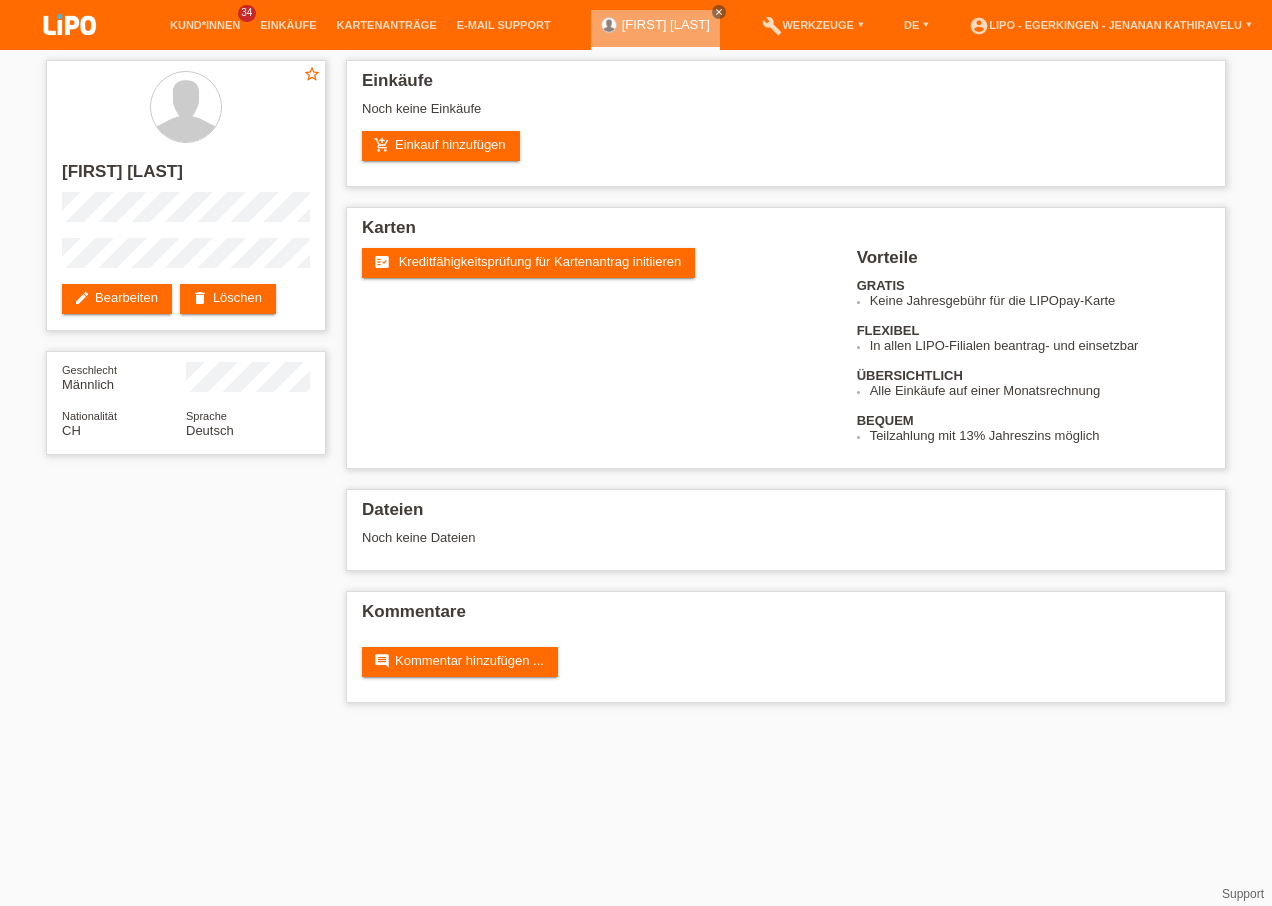 scroll, scrollTop: 0, scrollLeft: 0, axis: both 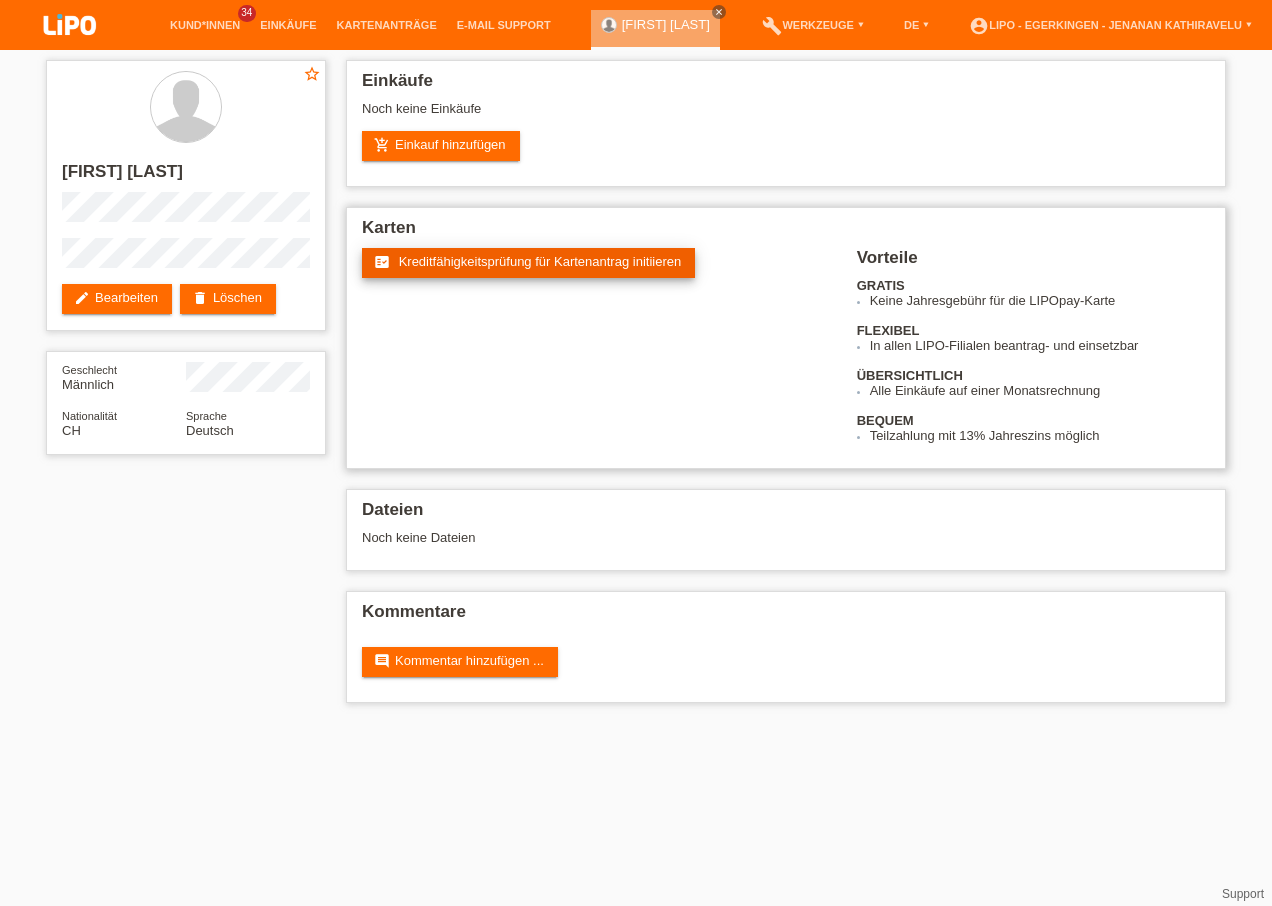 click on "fact_check
Kreditfähigkeitsprüfung für Kartenantrag initiieren" at bounding box center (528, 263) 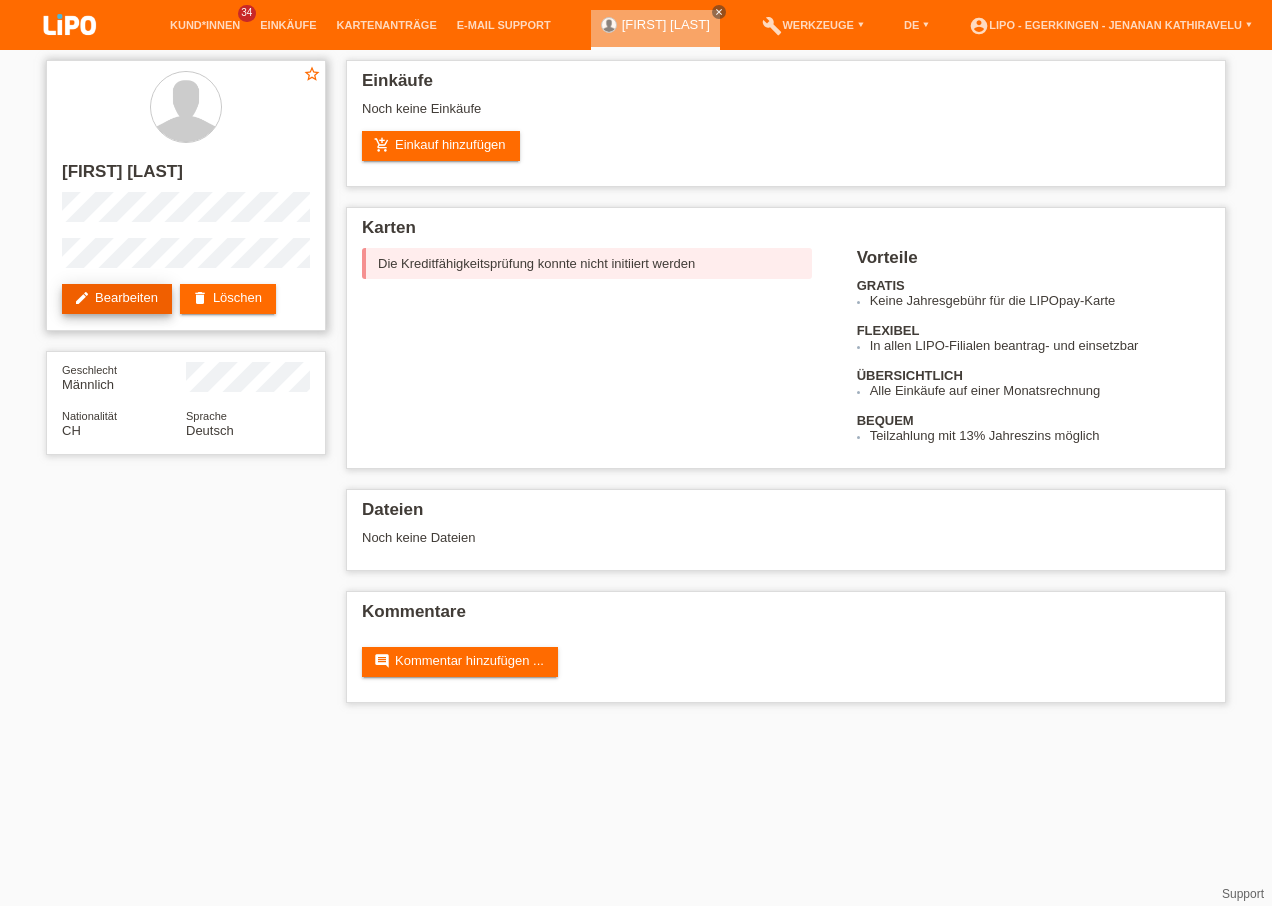 click on "edit  Bearbeiten" at bounding box center (117, 299) 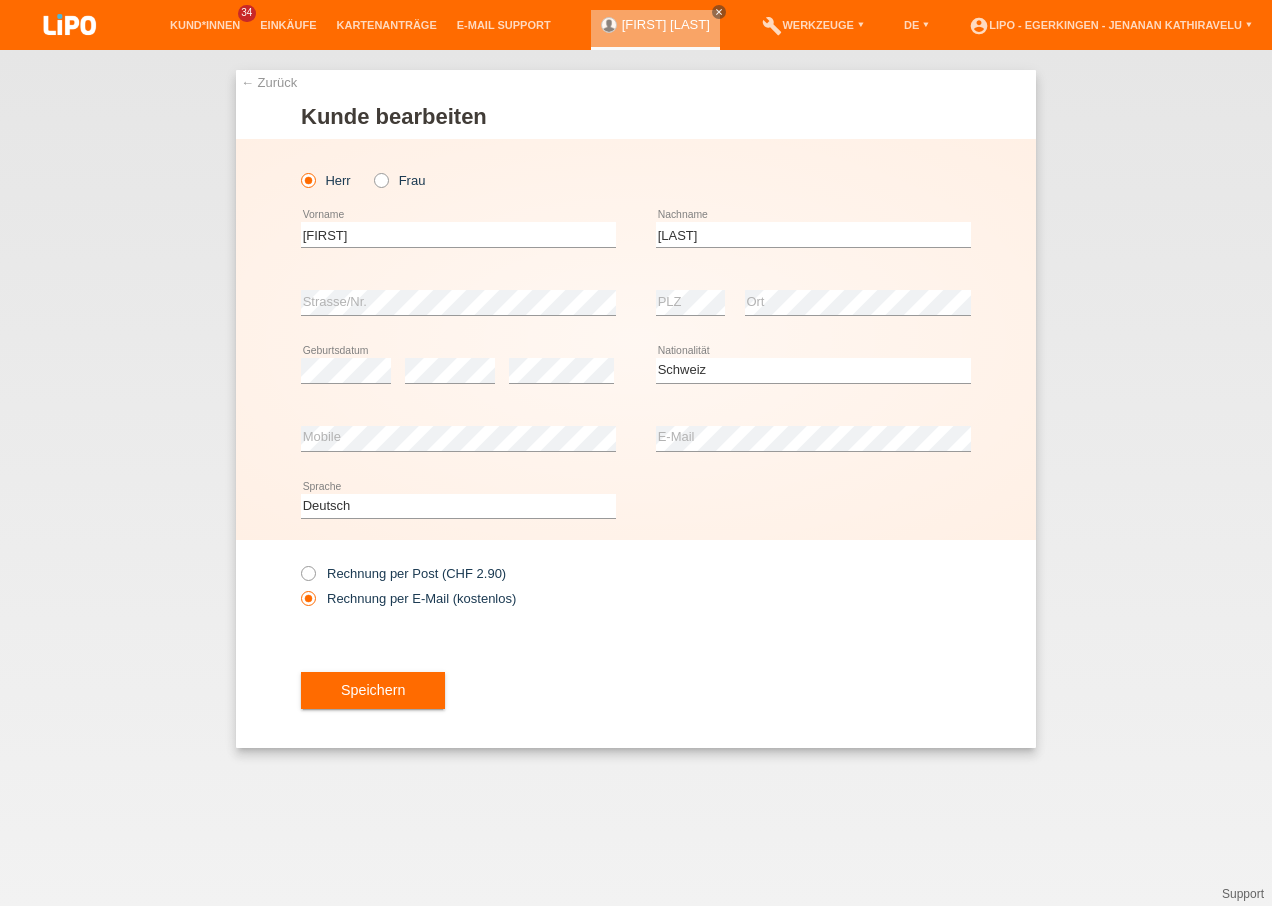 select on "CH" 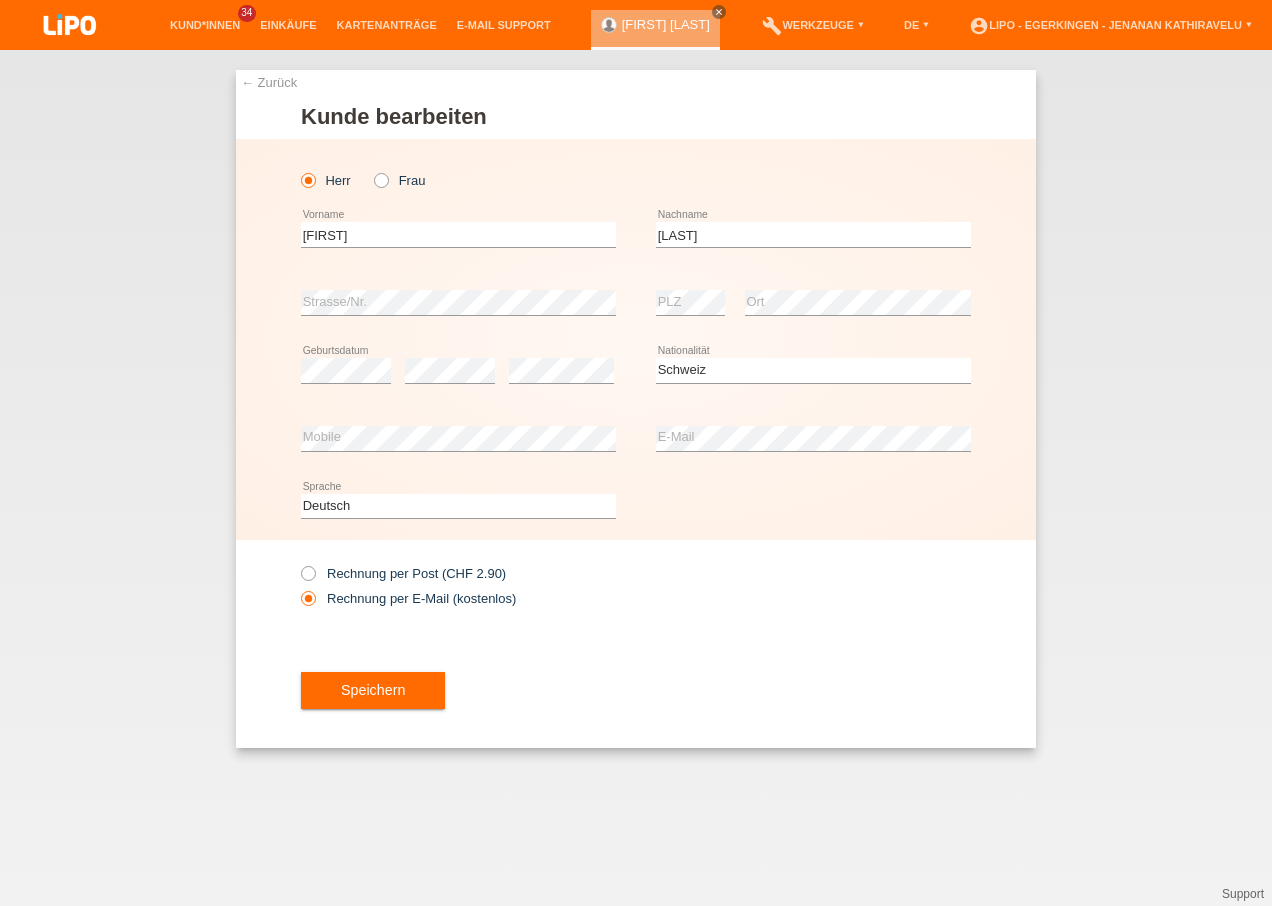 scroll, scrollTop: 0, scrollLeft: 0, axis: both 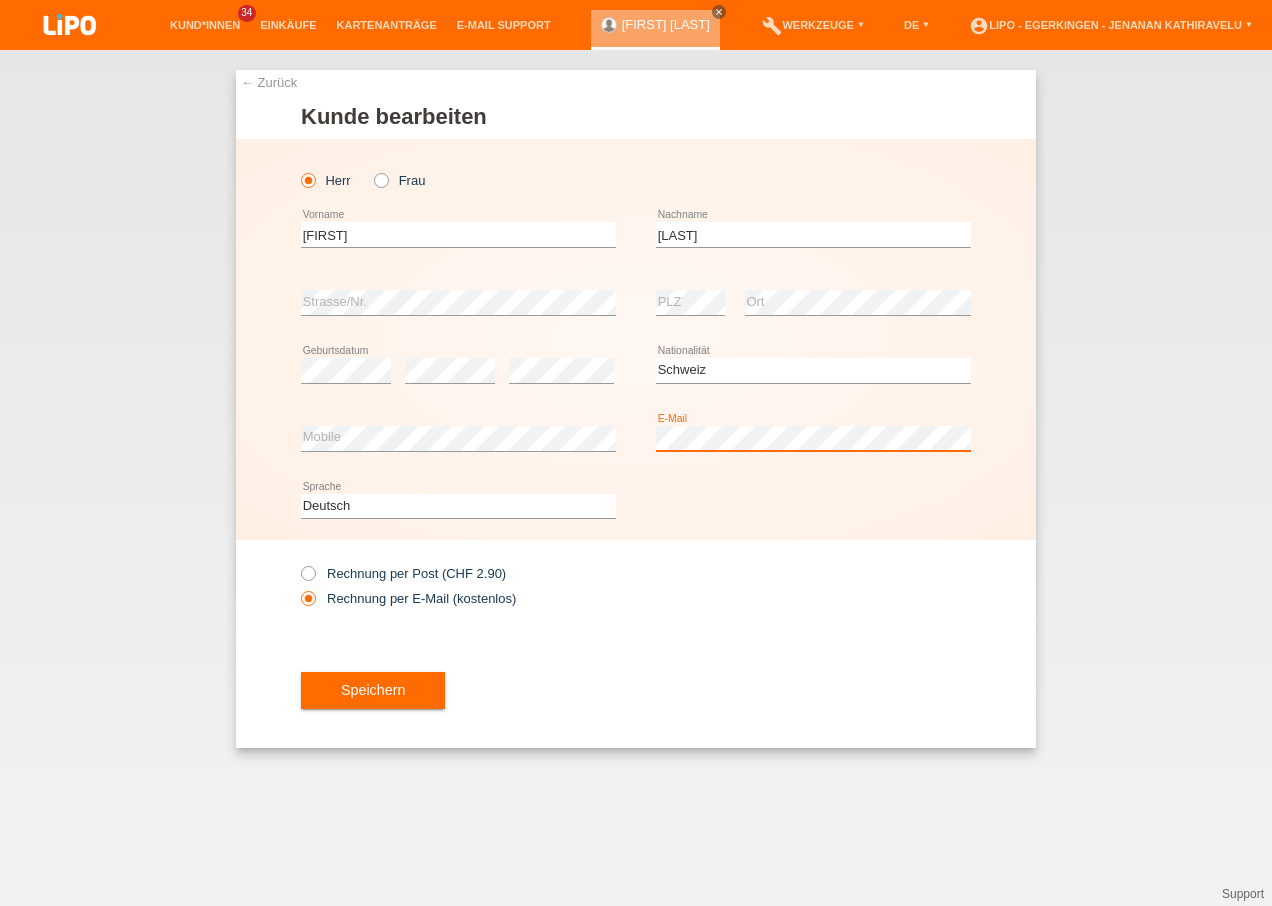 click on "error
Mobile
error
E-Mail" at bounding box center [636, 439] 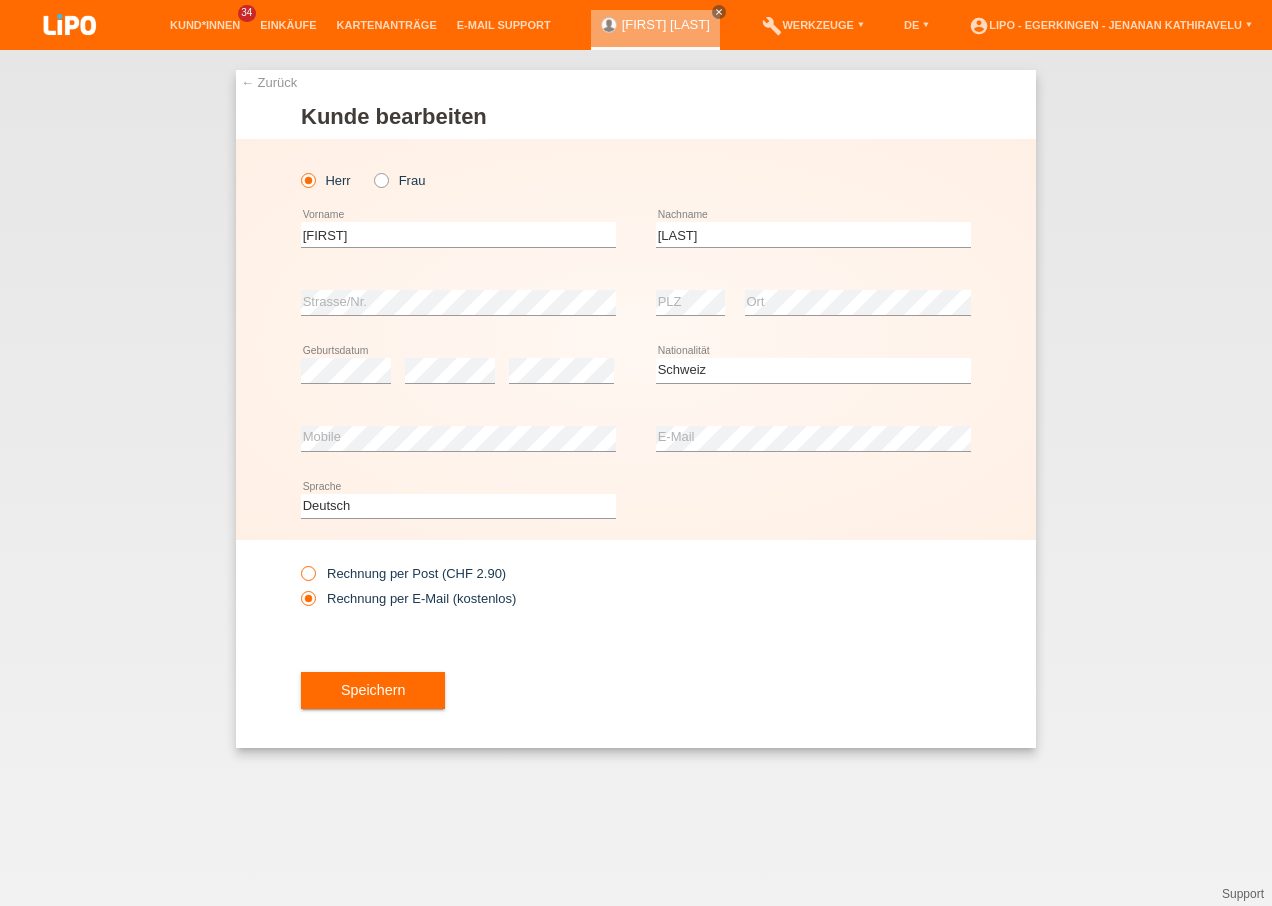 click on "Rechnung per Post                                                                                                                                                (CHF 2.90)" at bounding box center (403, 573) 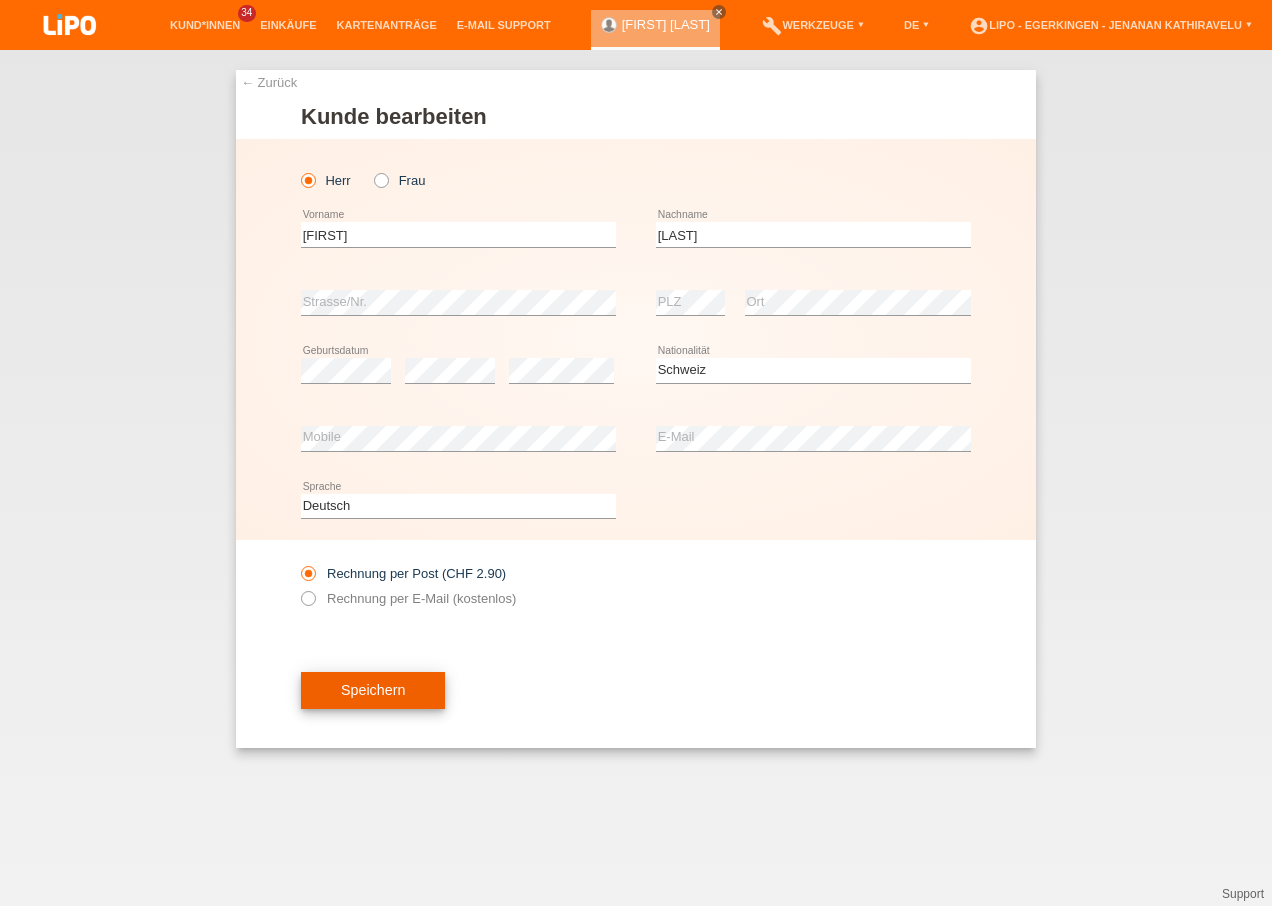 click on "Speichern" at bounding box center (373, 690) 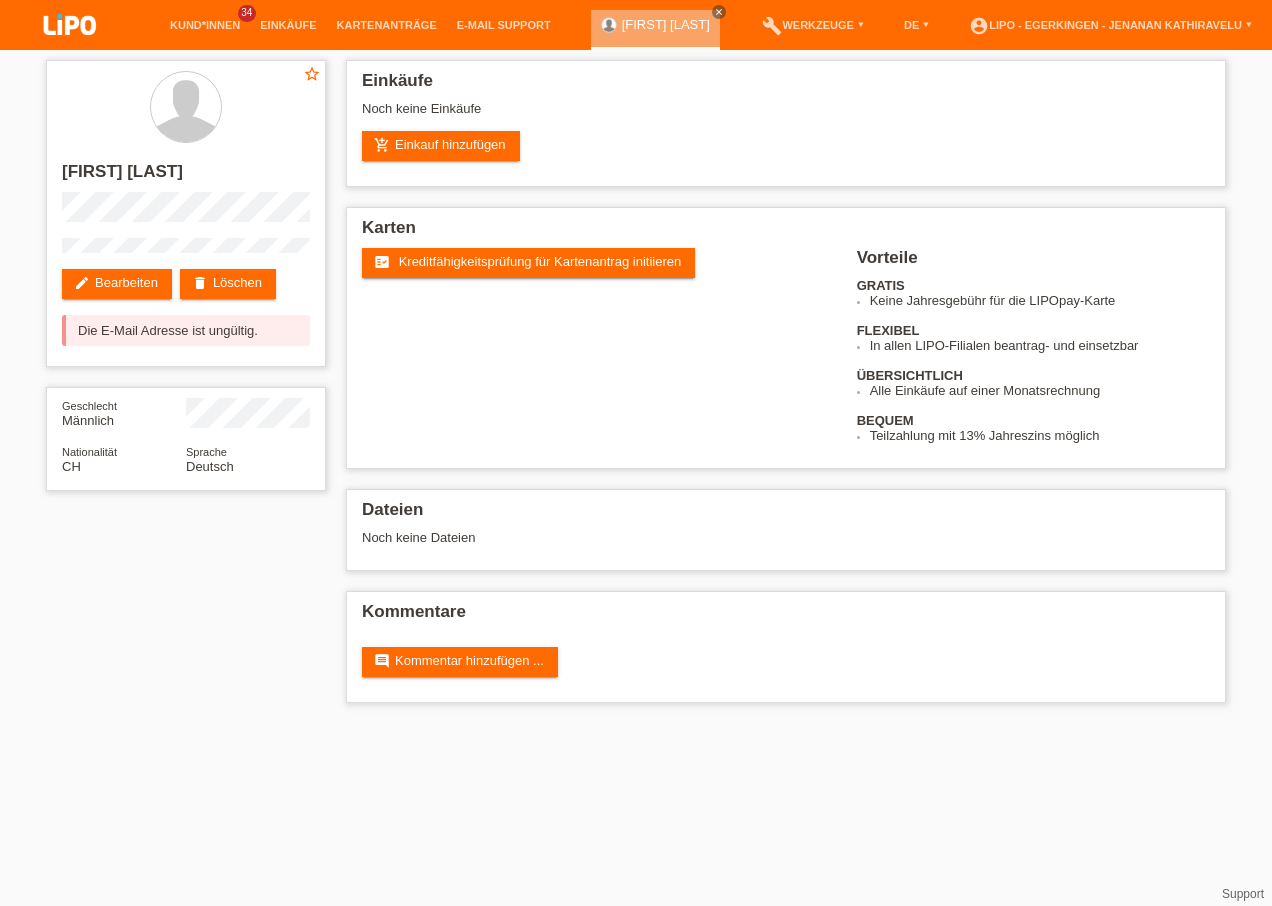 scroll, scrollTop: 0, scrollLeft: 0, axis: both 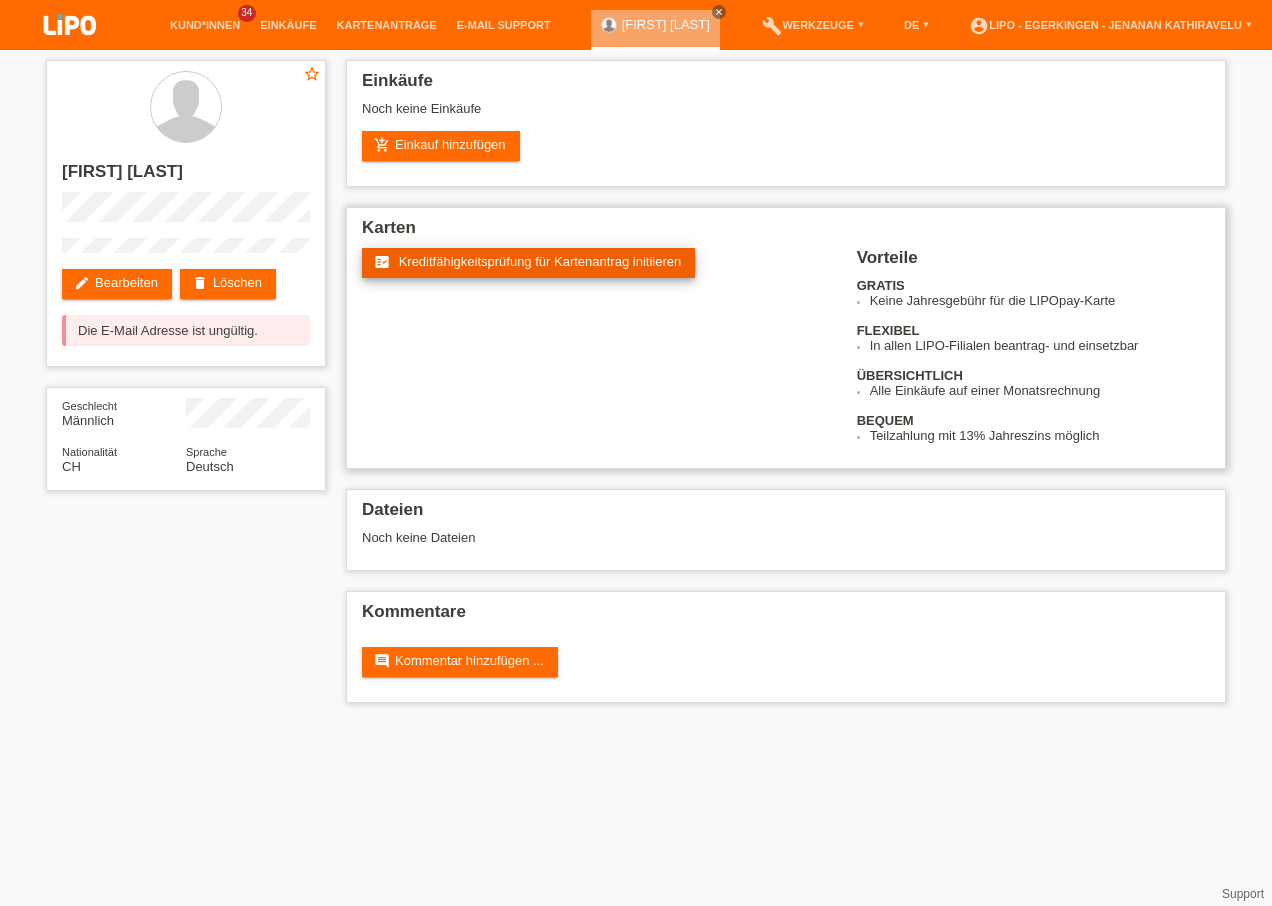 click on "Kreditfähigkeitsprüfung für Kartenantrag initiieren" at bounding box center [540, 261] 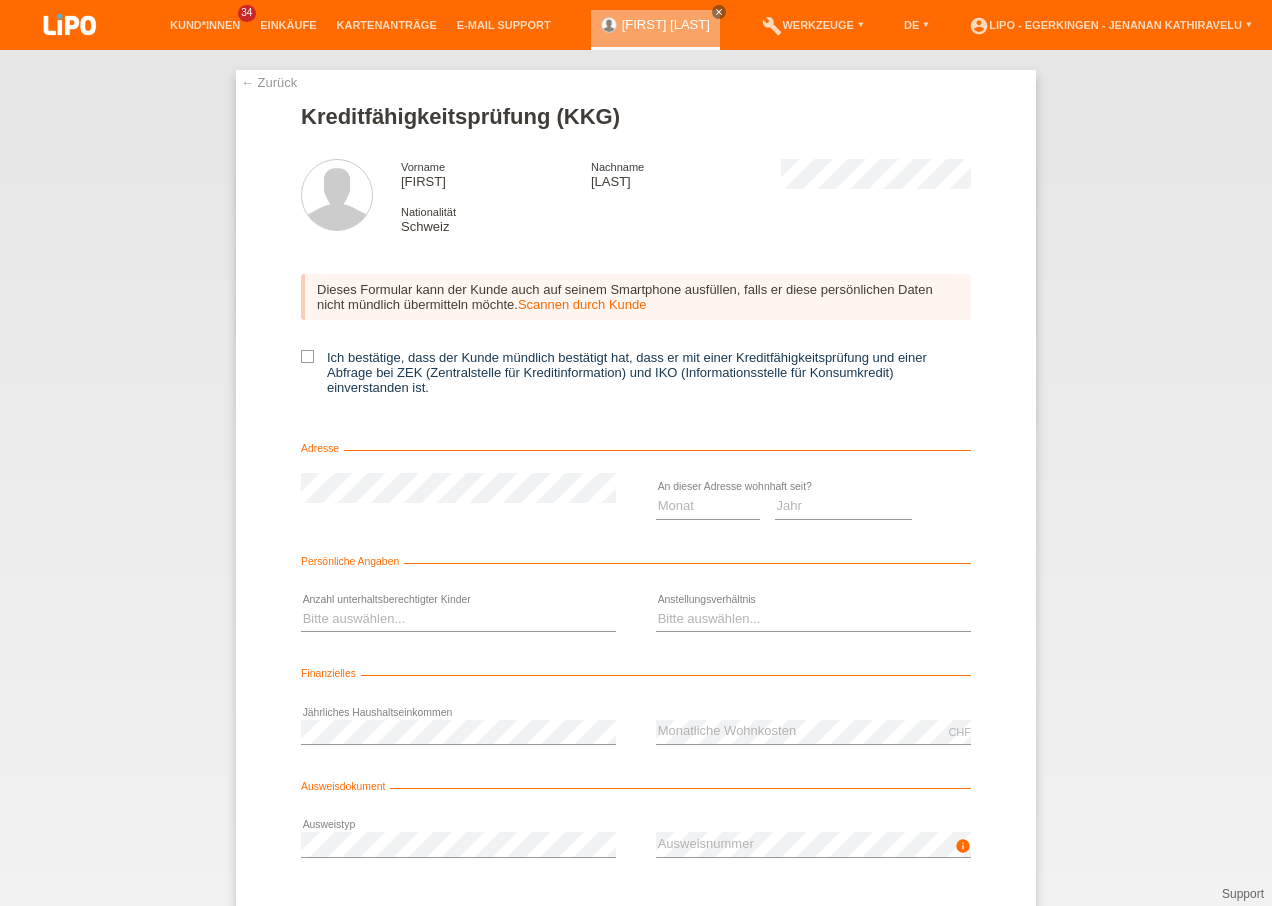 scroll, scrollTop: 0, scrollLeft: 0, axis: both 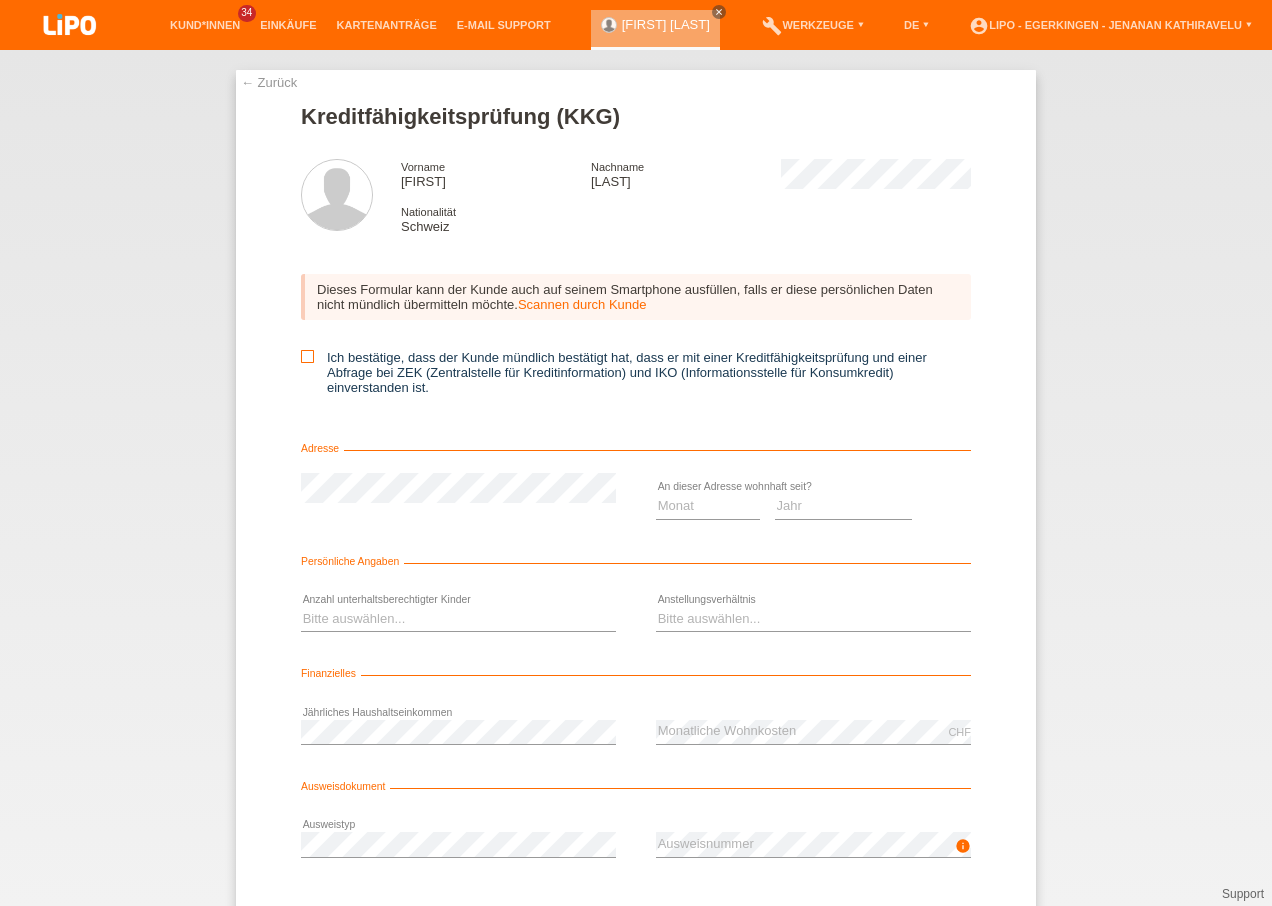 click on "Ich bestätige, dass der Kunde mündlich bestätigt hat, dass er mit einer Kreditfähigkeitsprüfung und einer Abfrage bei ZEK (Zentralstelle für Kreditinformation) und IKO (Informationsstelle für Konsumkredit) einverstanden ist." at bounding box center (636, 372) 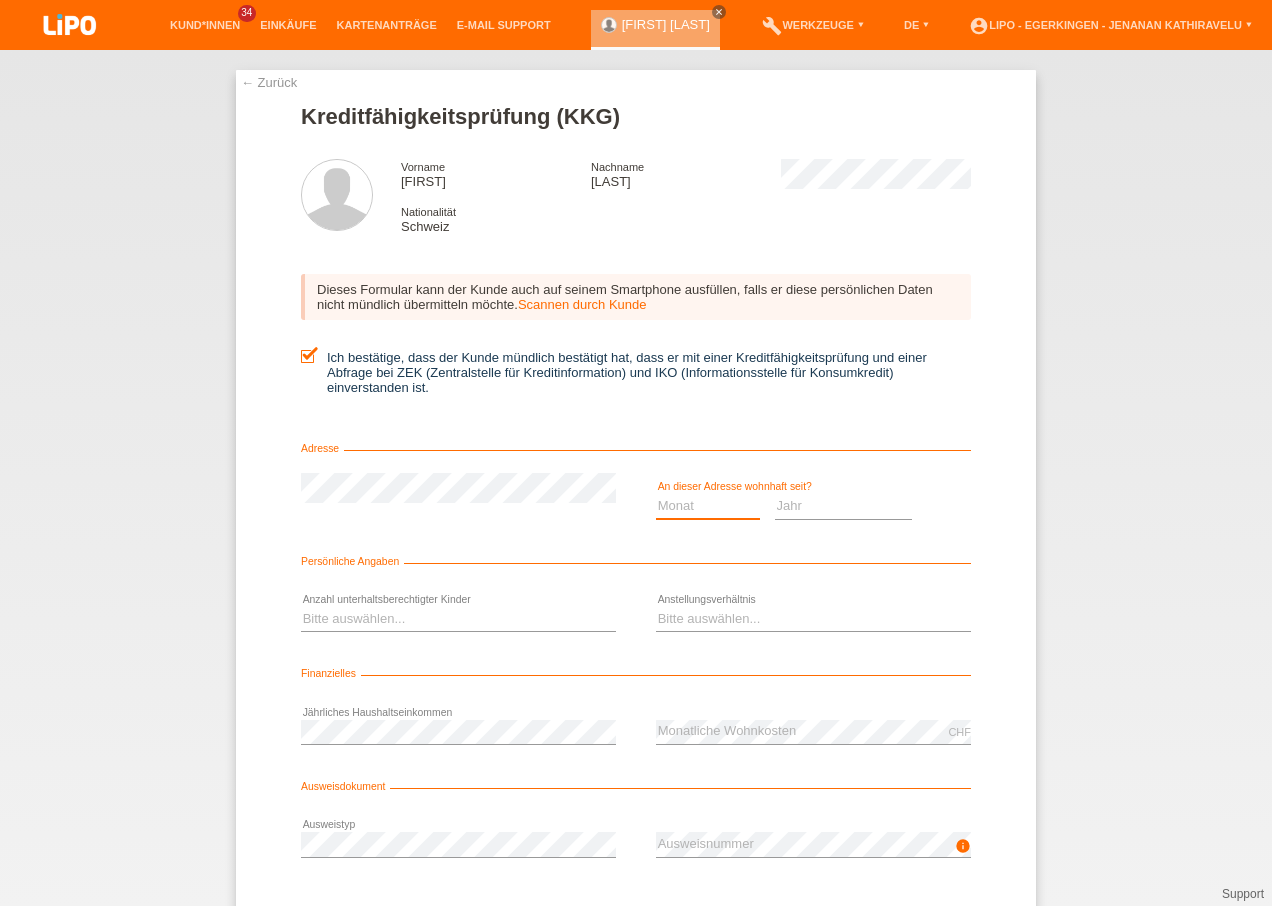 click on "Monat
01
02
03
04
05
06
07
08
09
10" at bounding box center (708, 506) 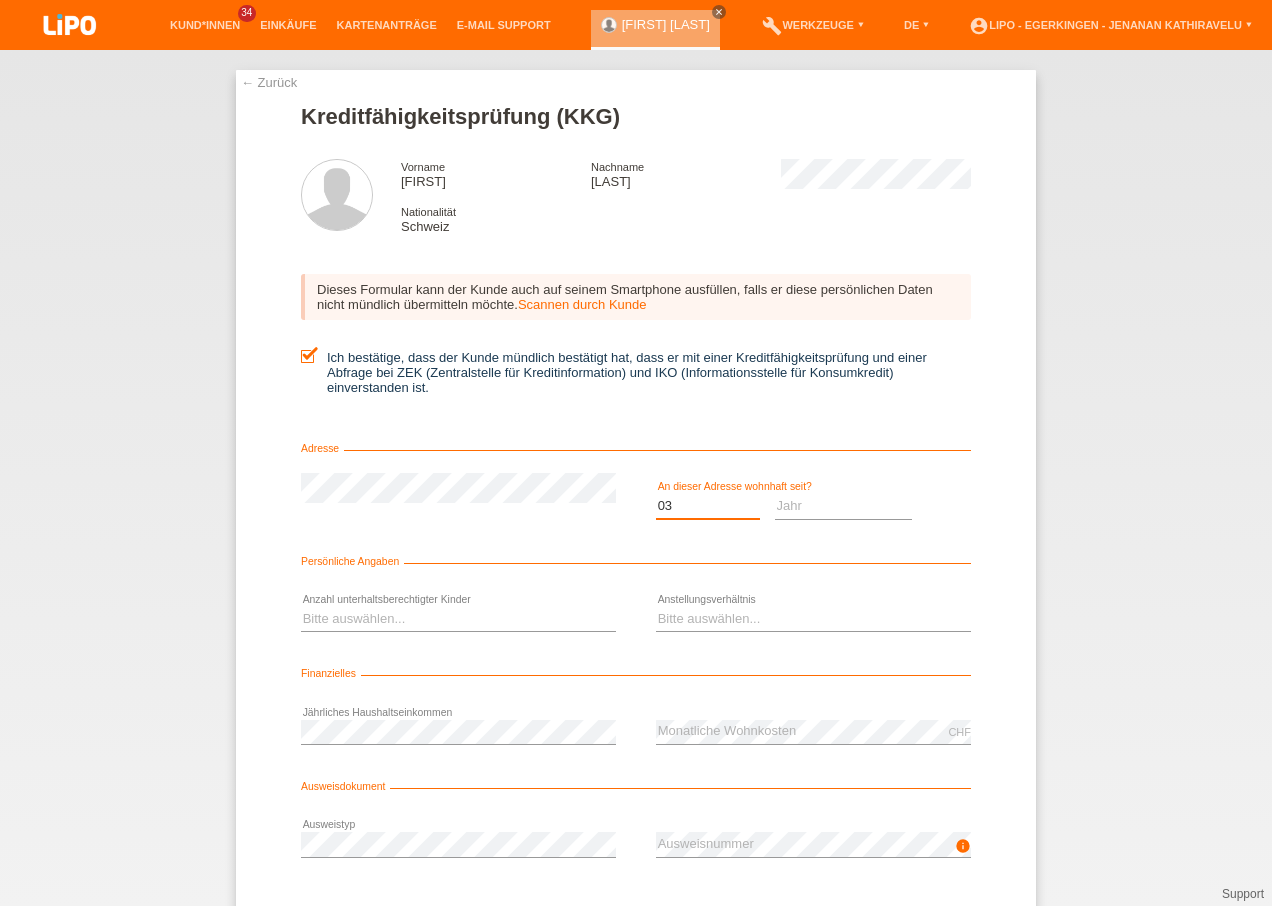 click on "Monat
01
02
03
04
05
06
07
08
09
10" at bounding box center (708, 506) 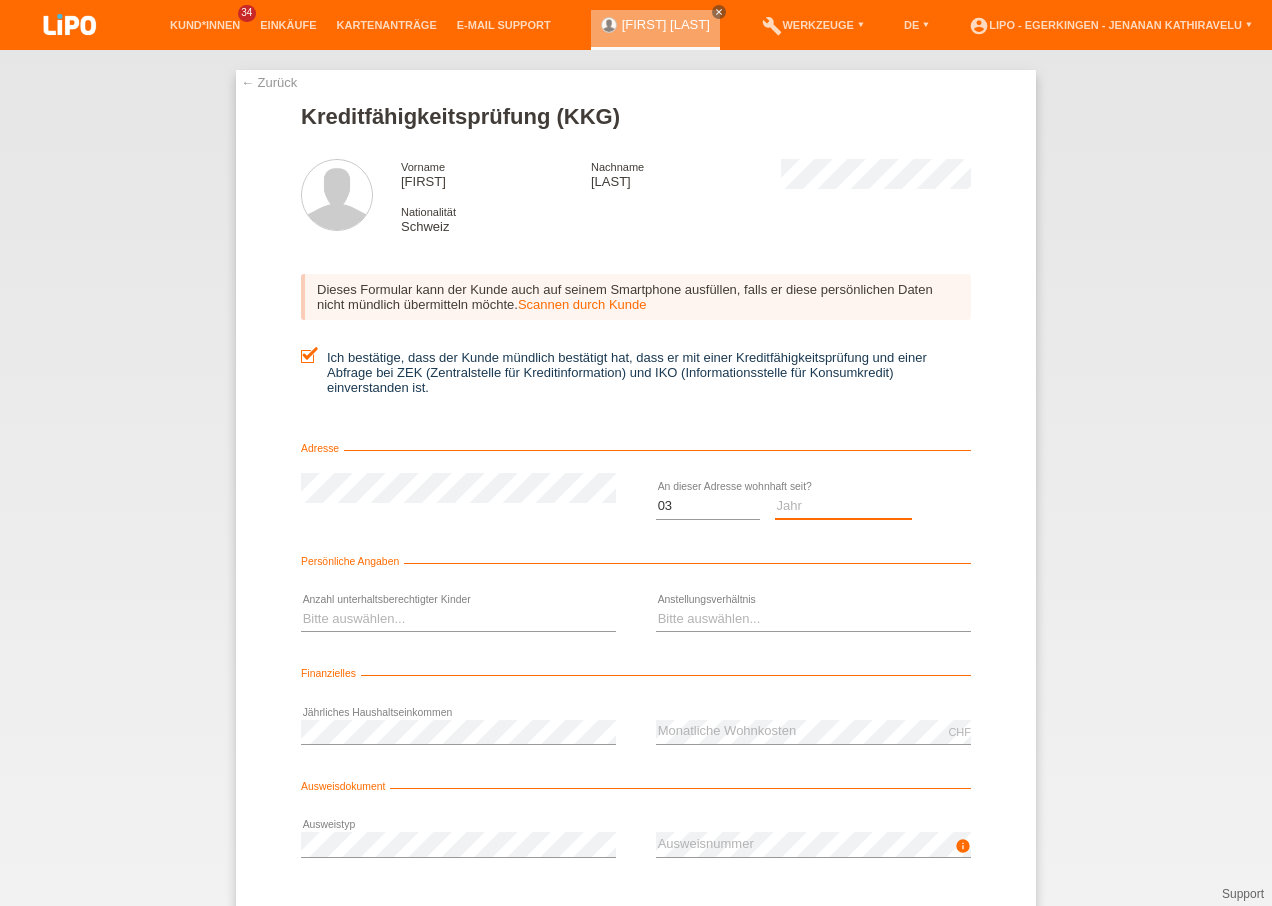 click on "Jahr
2025
2024
2023
2022
2021
2020
2019
2018
2017
2016 2015 2014 2013 2012 2011 2010 2009 2008 2007 2006 2005 2004 2003" at bounding box center [844, 506] 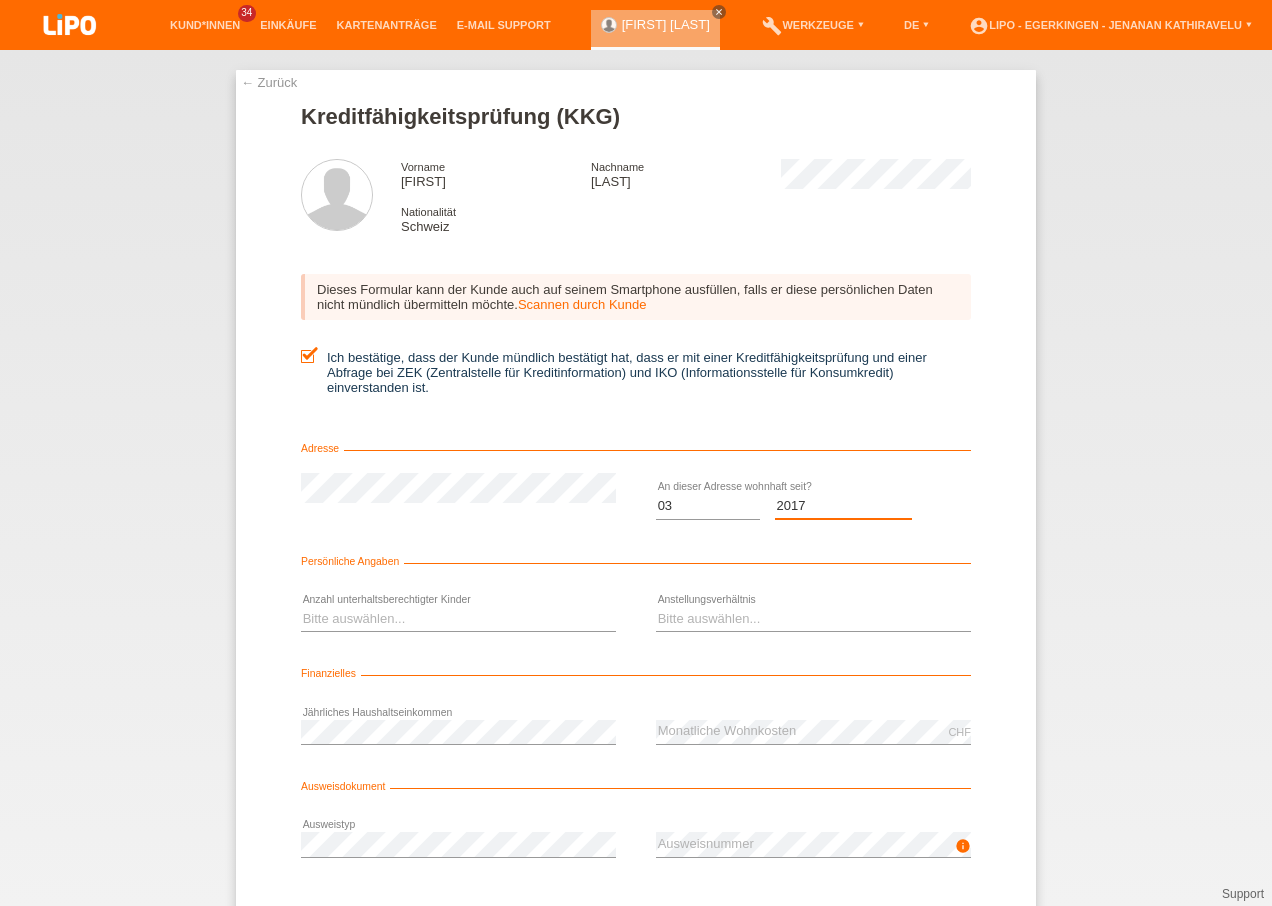 click on "Jahr
2025
2024
2023
2022
2021
2020
2019
2018
2017
2016 2015 2014 2013 2012 2011 2010 2009 2008 2007 2006 2005 2004 2003" at bounding box center [844, 506] 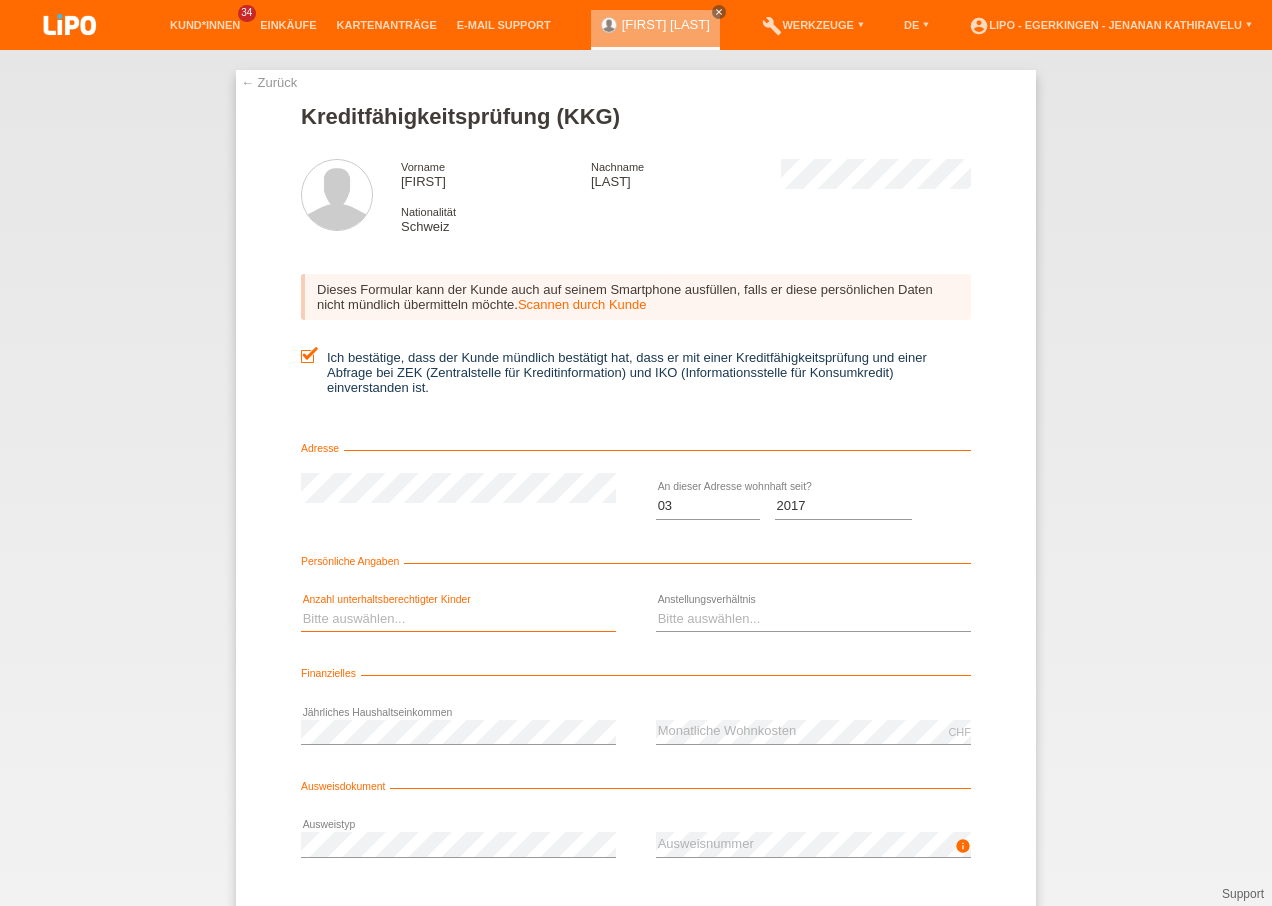 click on "Bitte auswählen...
0
1
2
3
4
5
6
7
8
9" at bounding box center (458, 619) 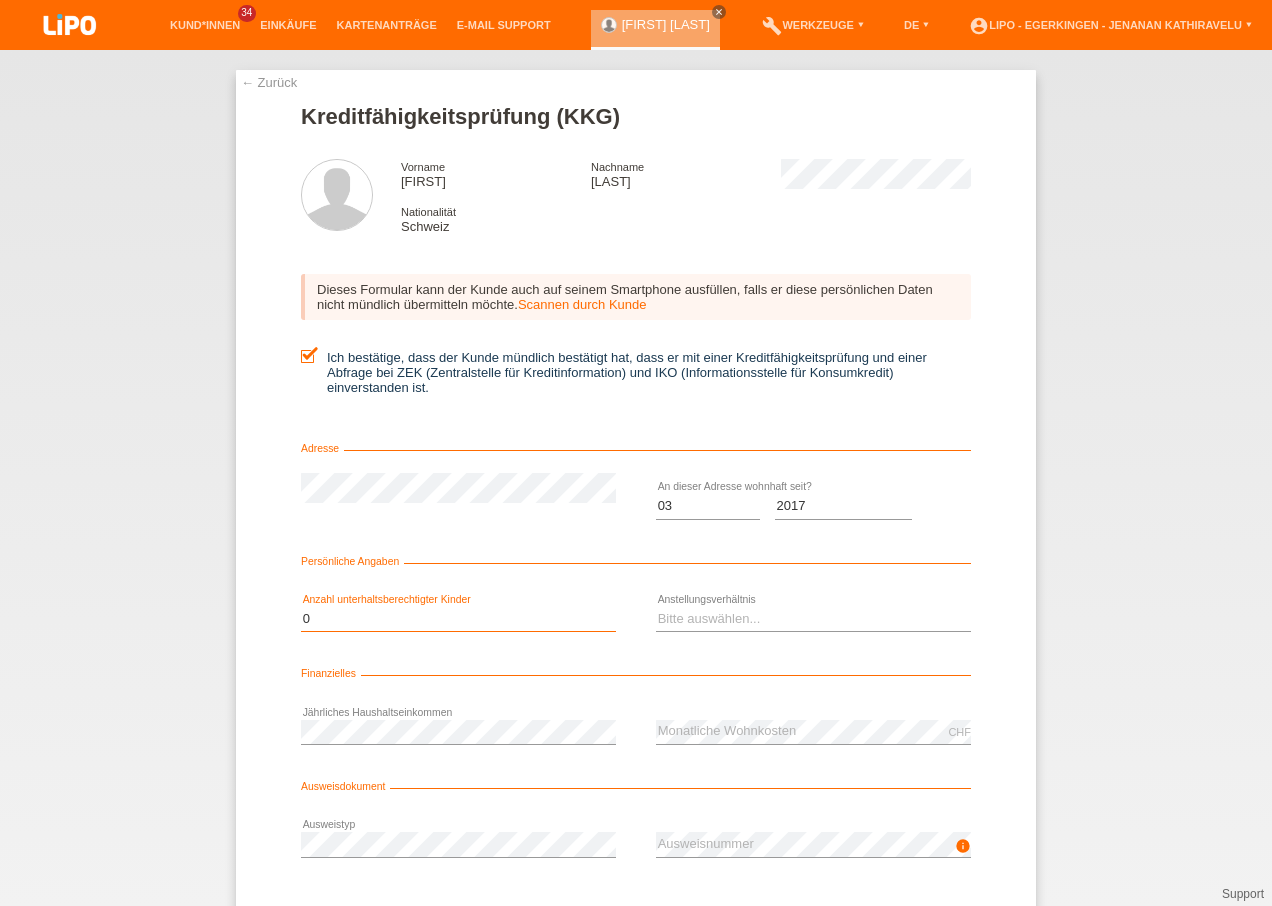 click on "Bitte auswählen...
0
1
2
3
4
5
6
7
8
9" at bounding box center (458, 619) 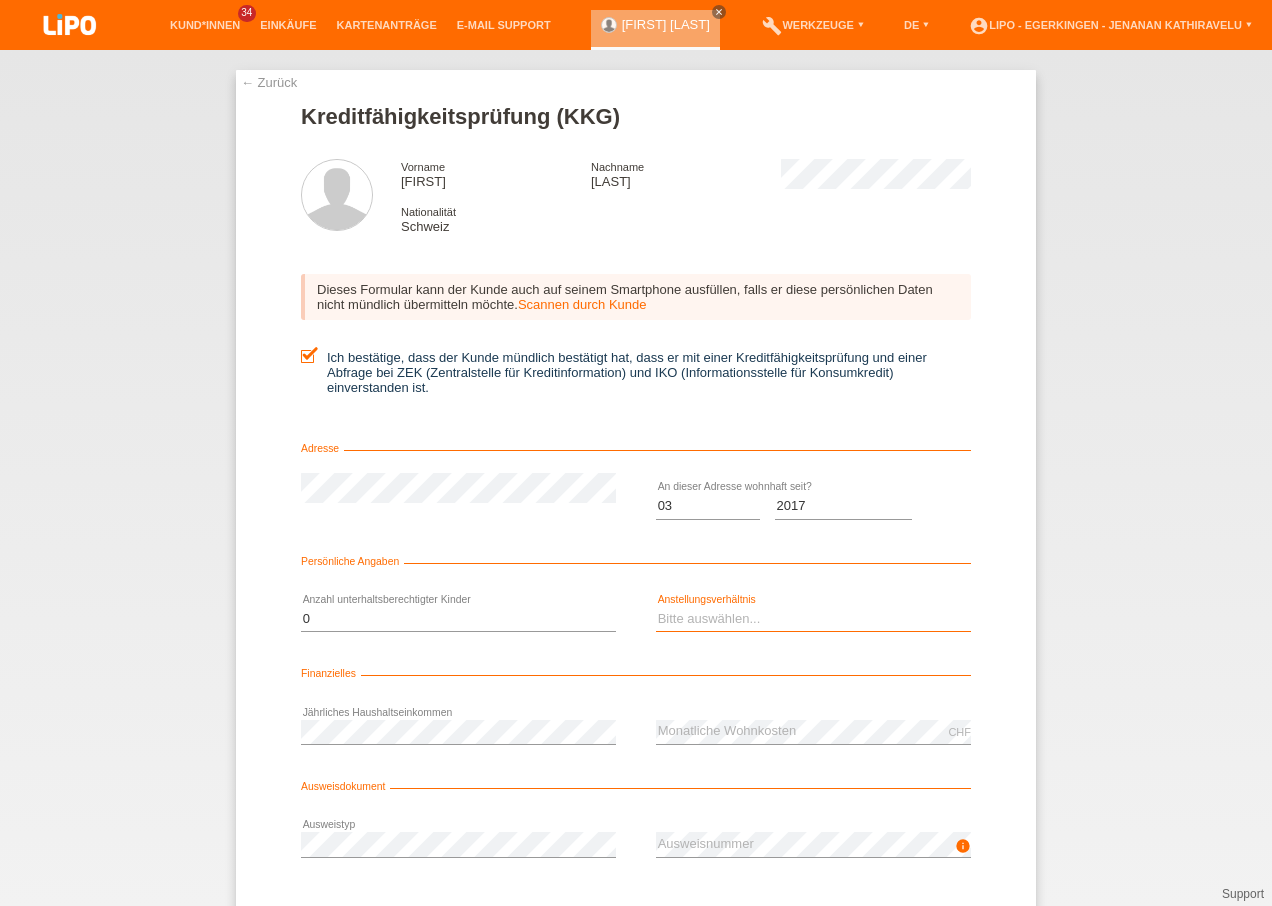 click on "Bitte auswählen...
Unbefristet
Befristet
Lehrling/Student
Pensioniert
Nicht arbeitstätig
Hausfrau/-mann
Selbständig" at bounding box center [813, 619] 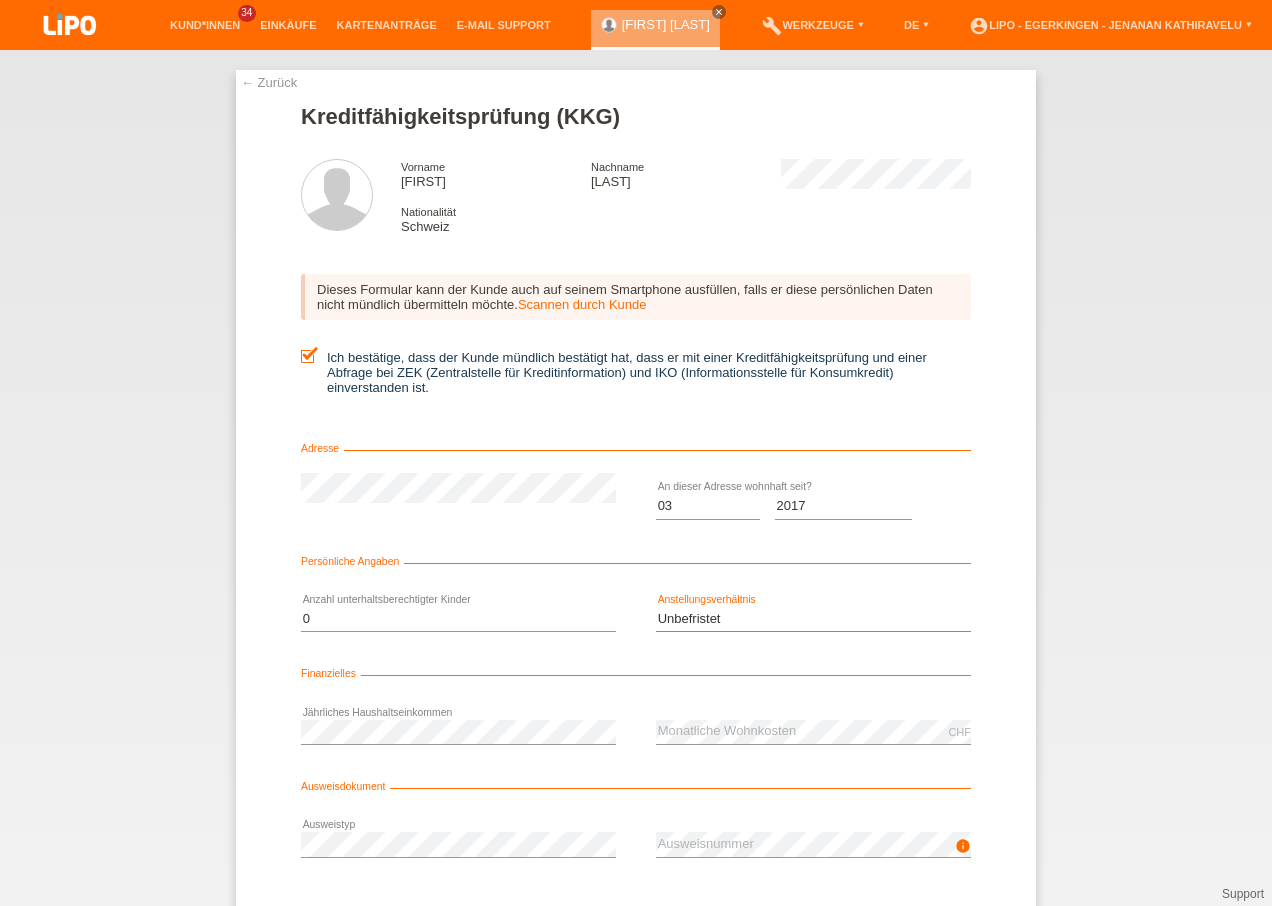 click on "Bitte auswählen...
Unbefristet
Befristet
Lehrling/Student
Pensioniert
Nicht arbeitstätig
Hausfrau/-mann
Selbständig" at bounding box center [813, 619] 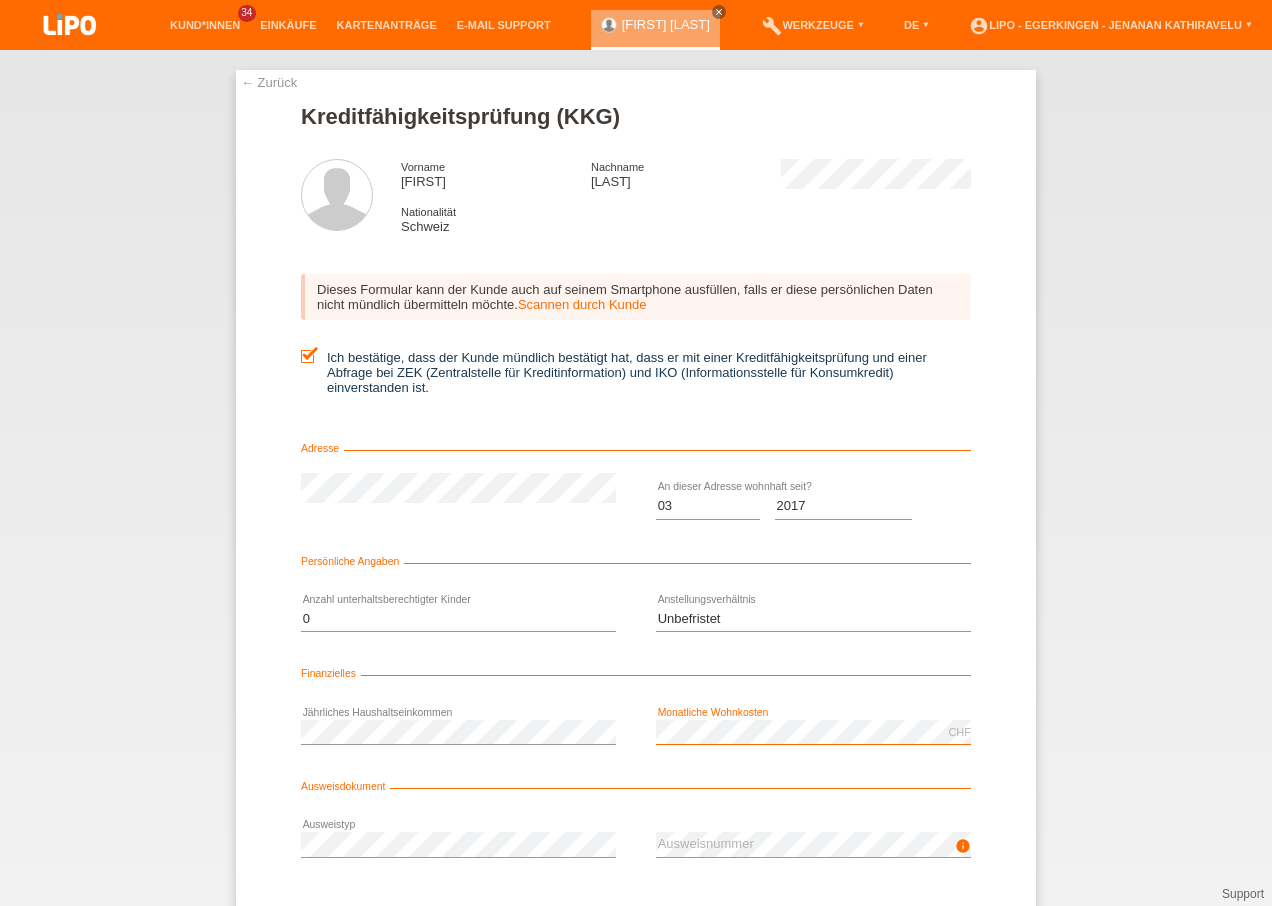 click on "CHF
error
Monatliche Wohnkosten" at bounding box center [813, 733] 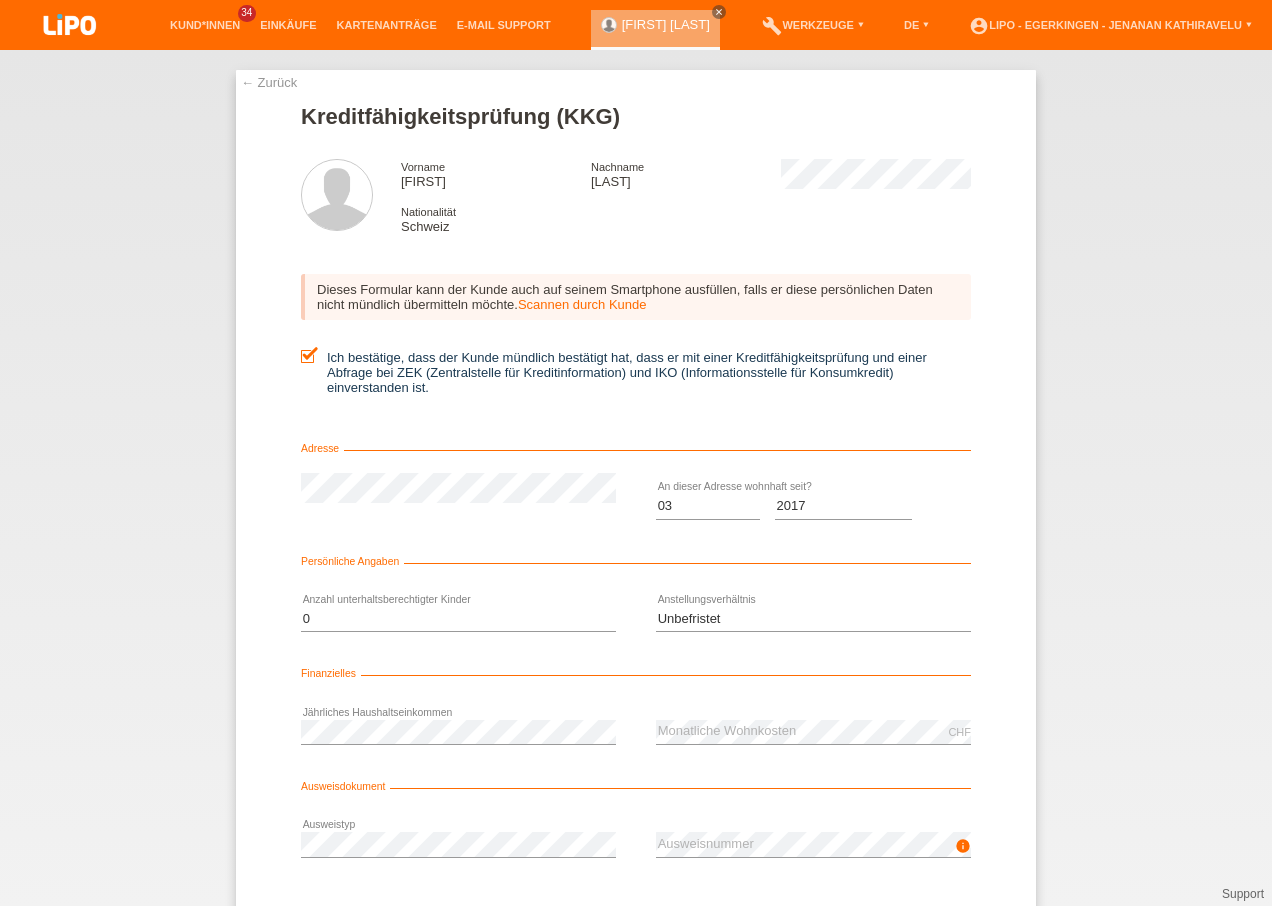 click on "Kreditfähigkeitsprüfung (KKG)
Vorname
Sven
Nachname
Mooser
Nationalität
Schweiz
Monat" at bounding box center [636, 549] 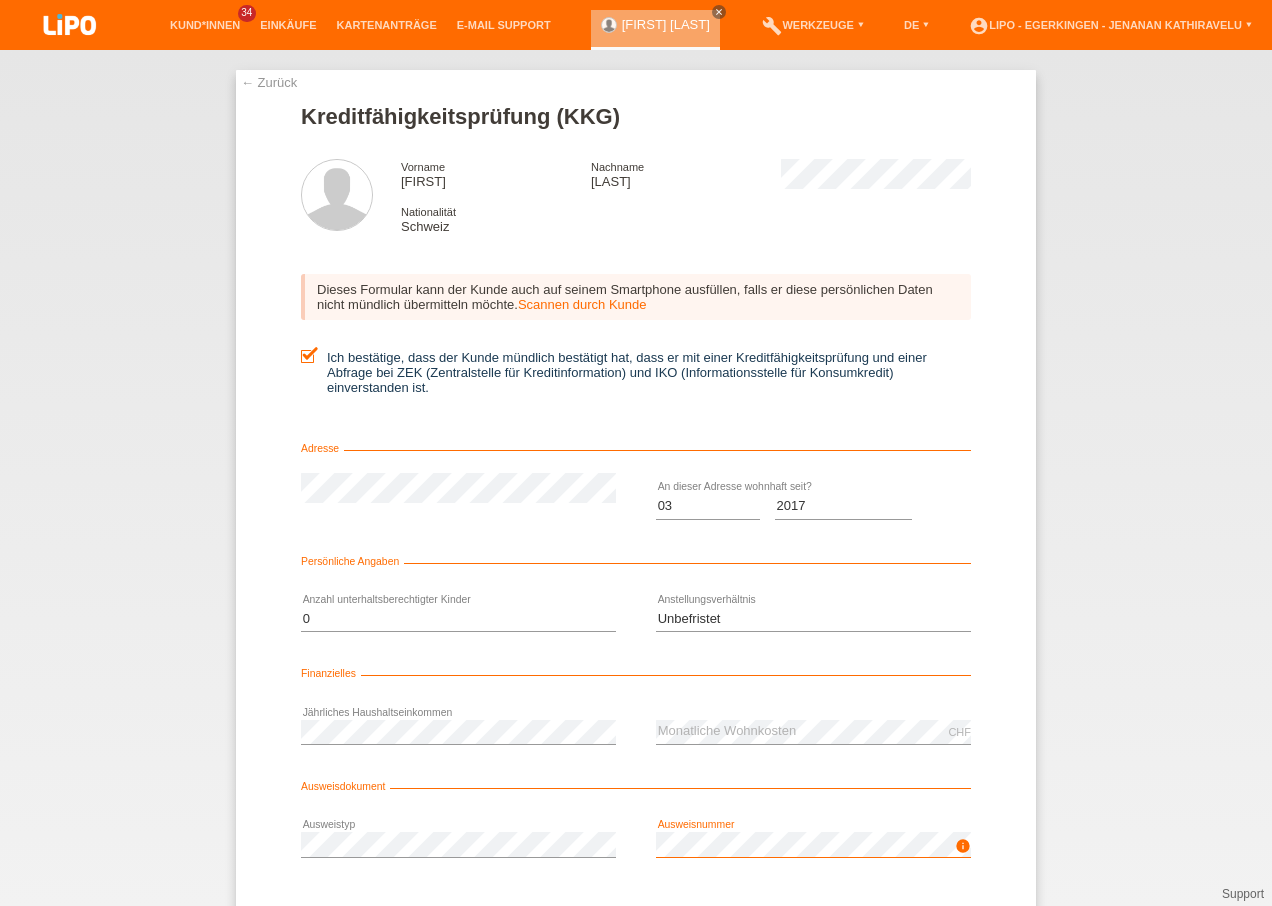 click on "info
error
Ausweisnummer" at bounding box center [813, 845] 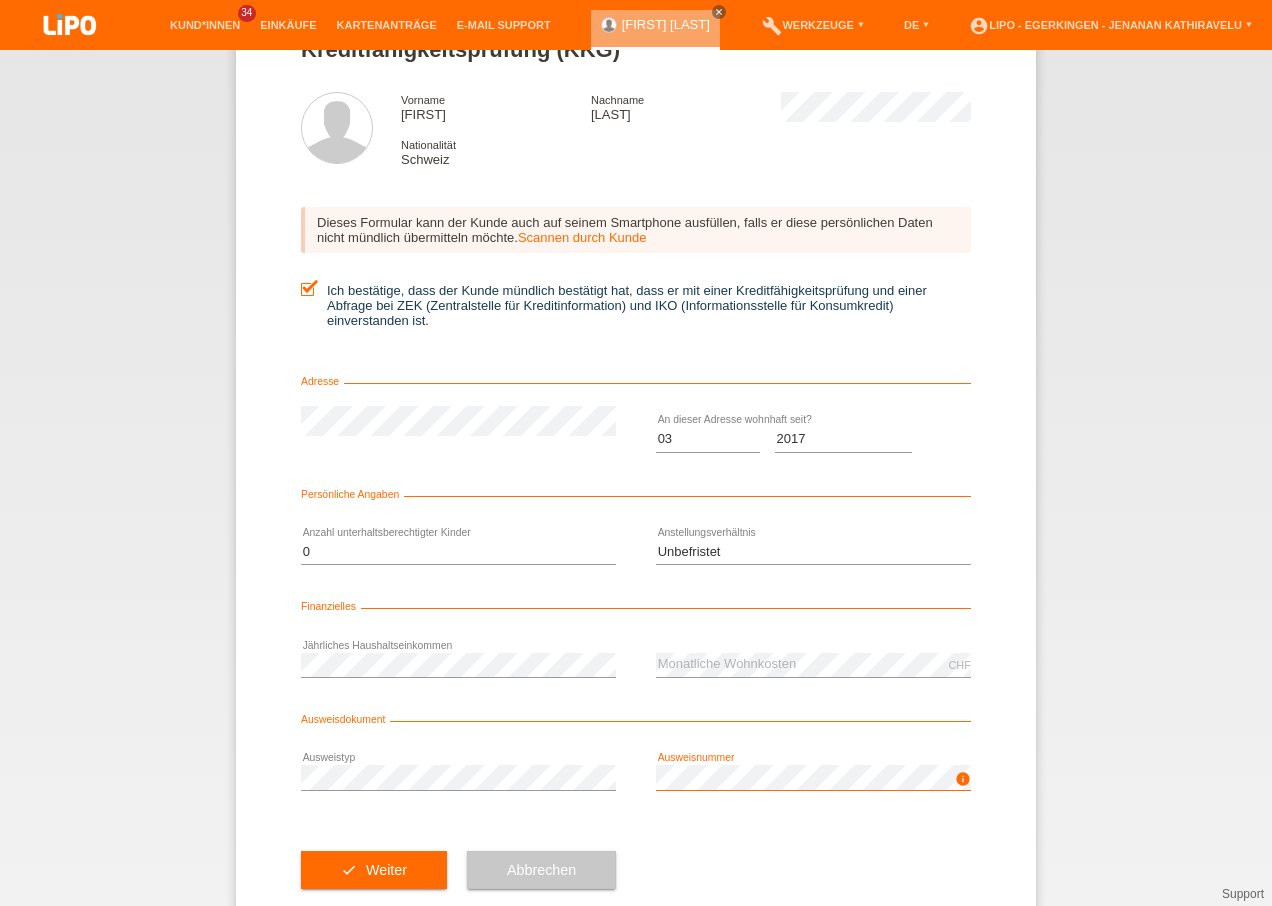 scroll, scrollTop: 109, scrollLeft: 0, axis: vertical 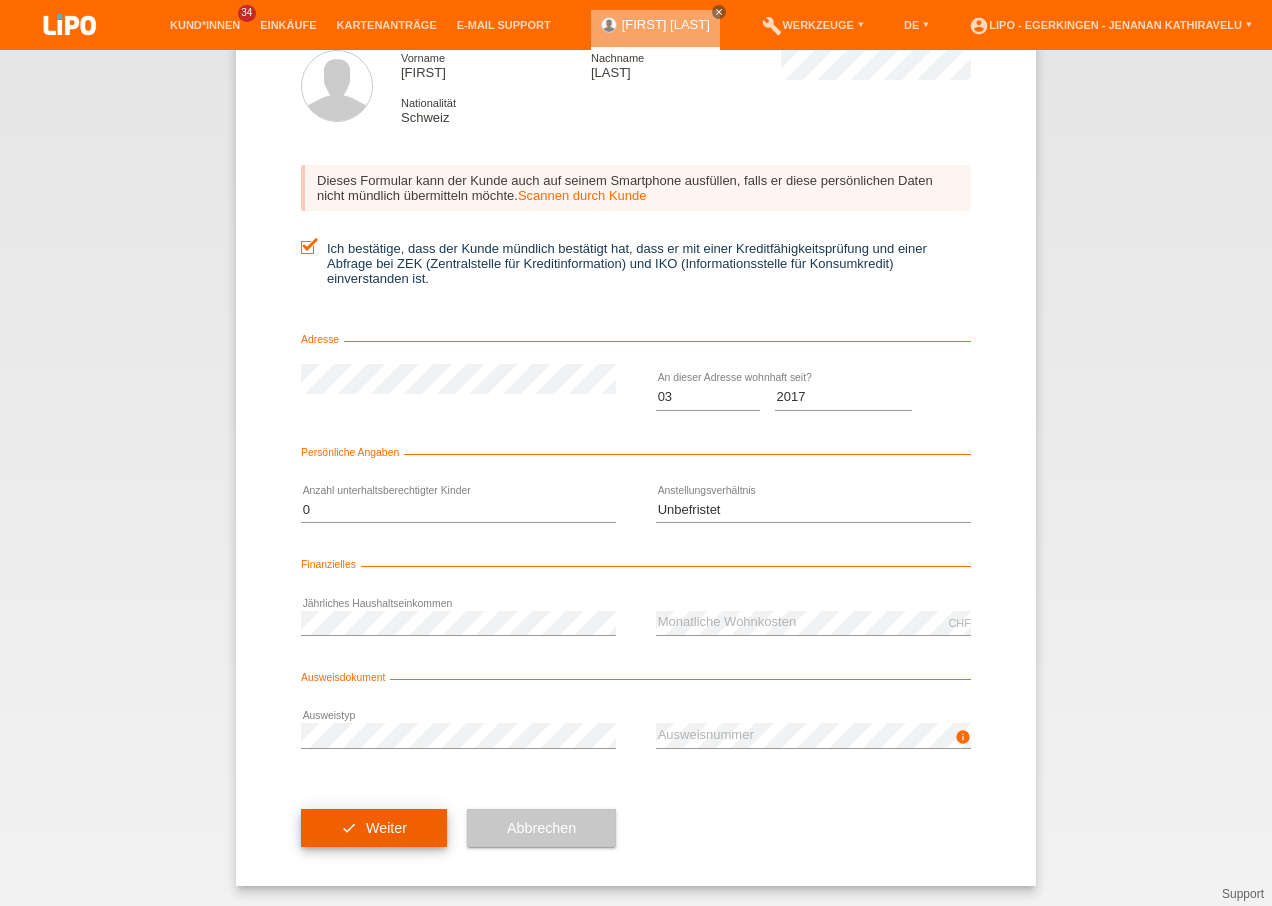 click on "check   Weiter" at bounding box center [374, 828] 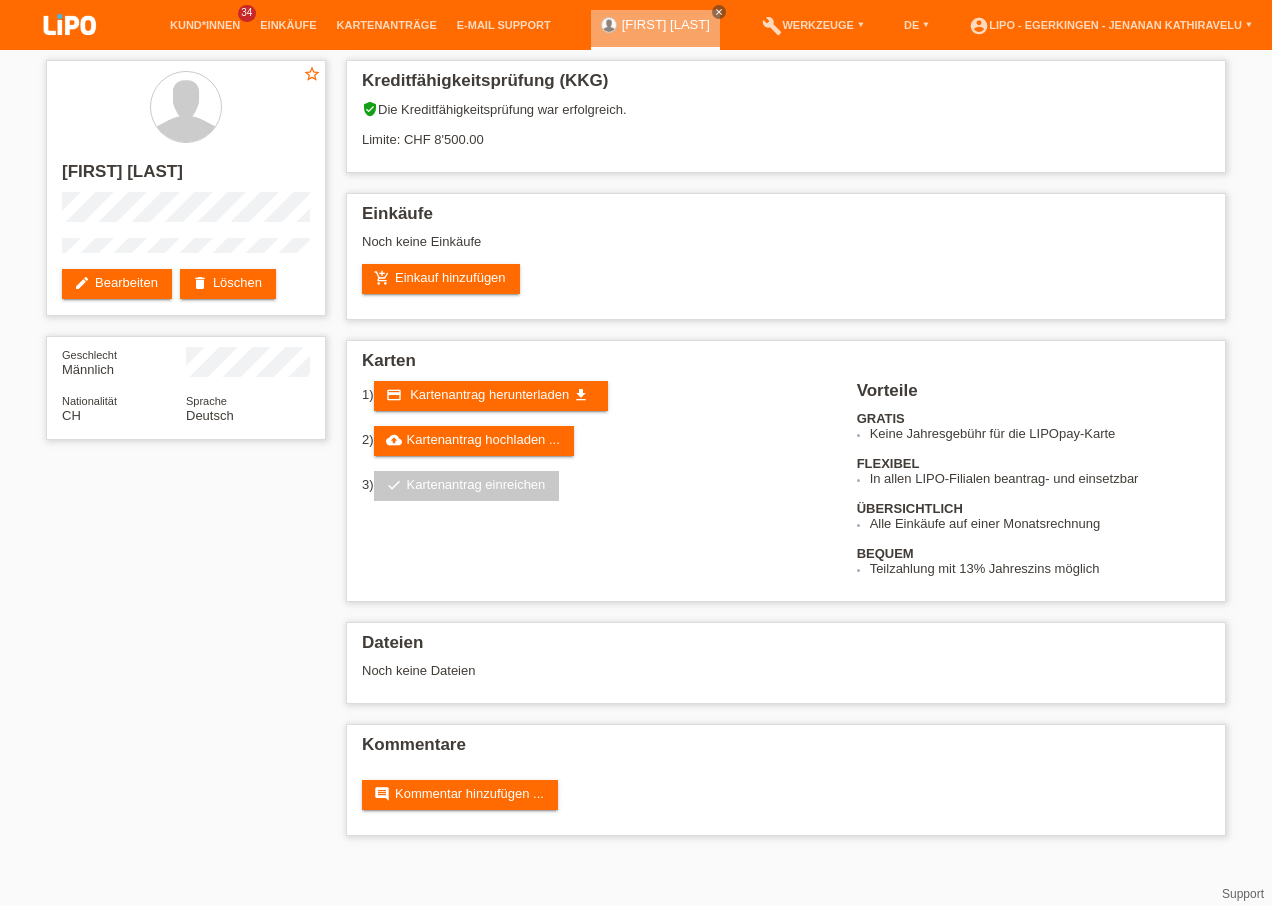scroll, scrollTop: 0, scrollLeft: 0, axis: both 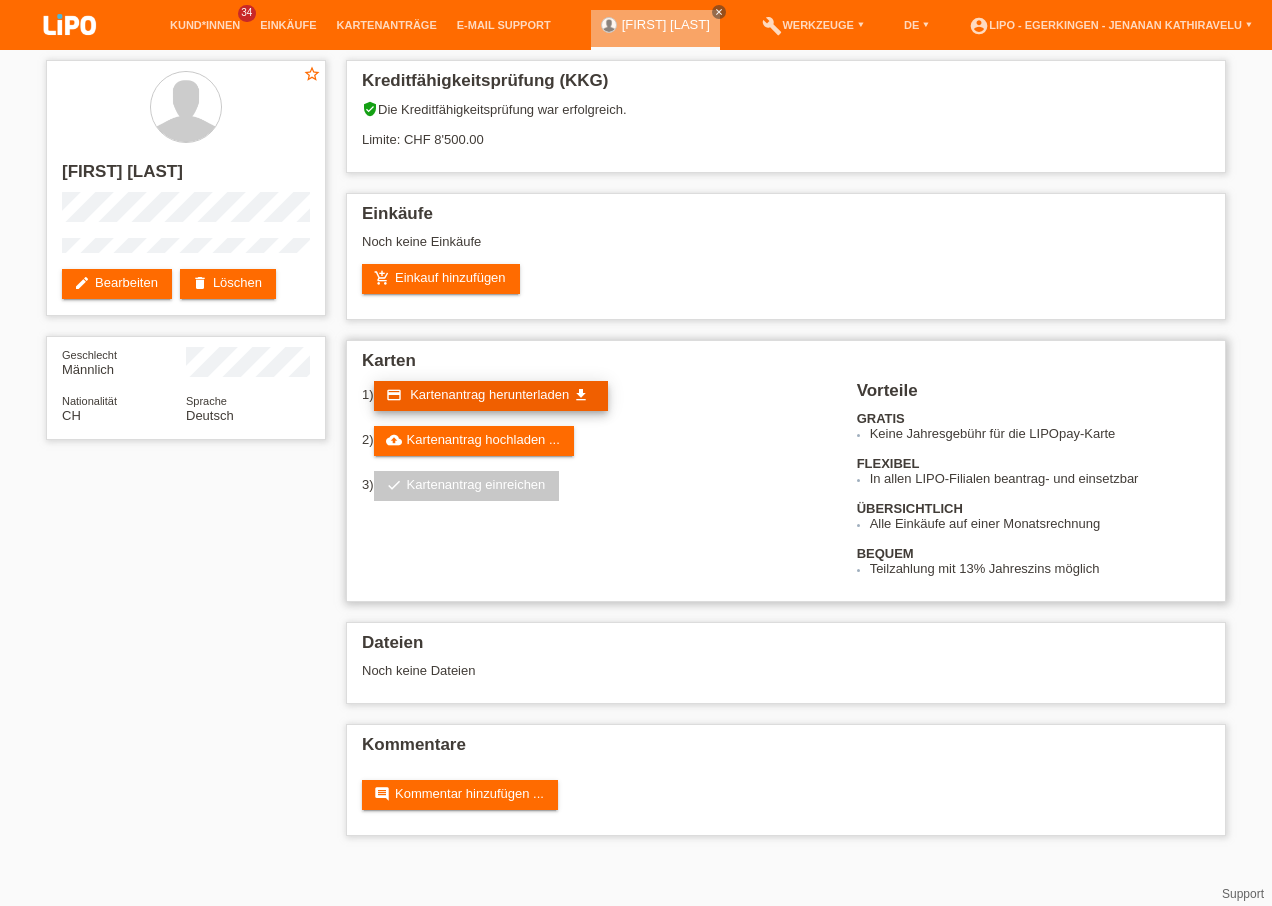 click on "credit_card
Kartenantrag herunterladen
get_app" at bounding box center [491, 396] 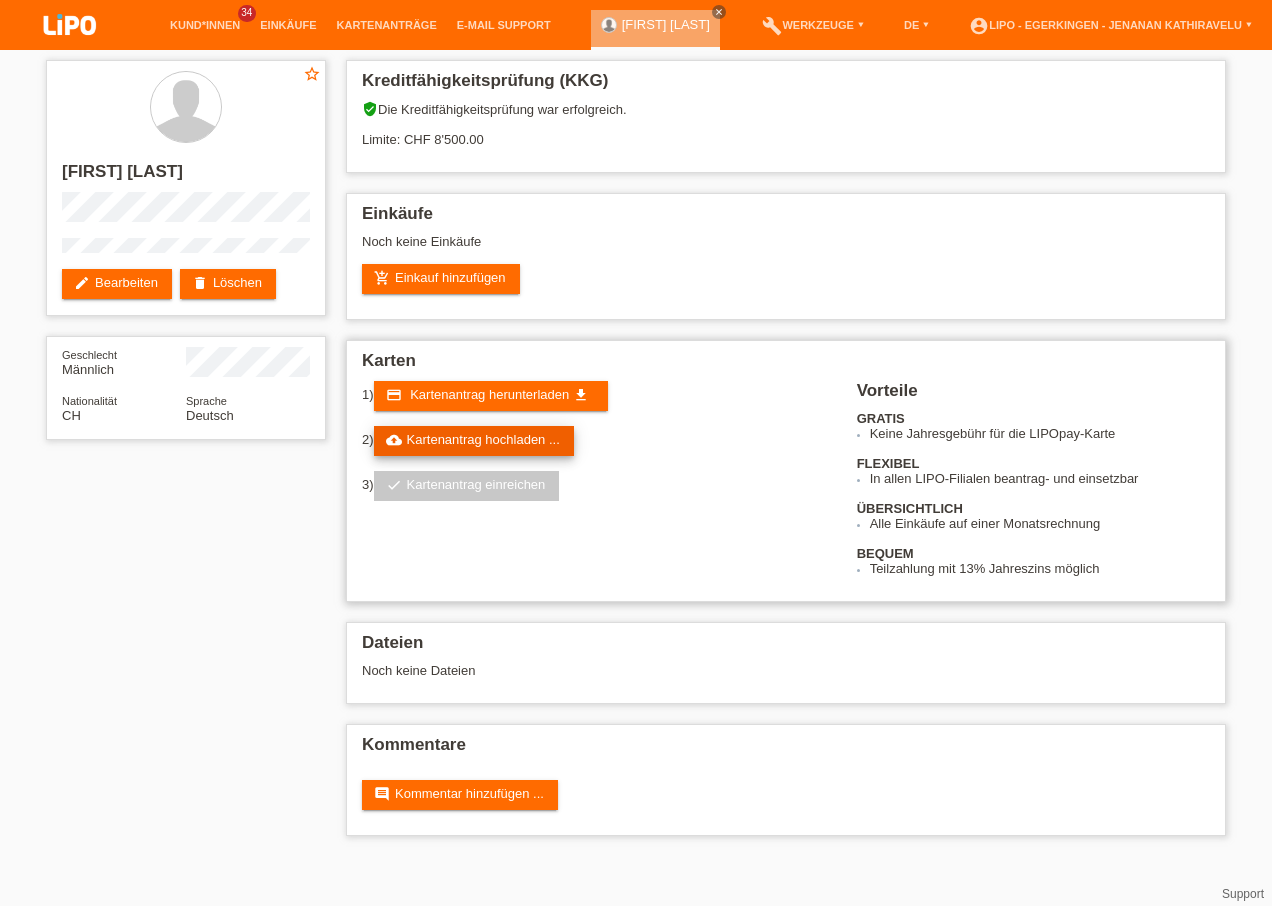 click on "cloud_upload  Kartenantrag hochladen ..." at bounding box center [474, 441] 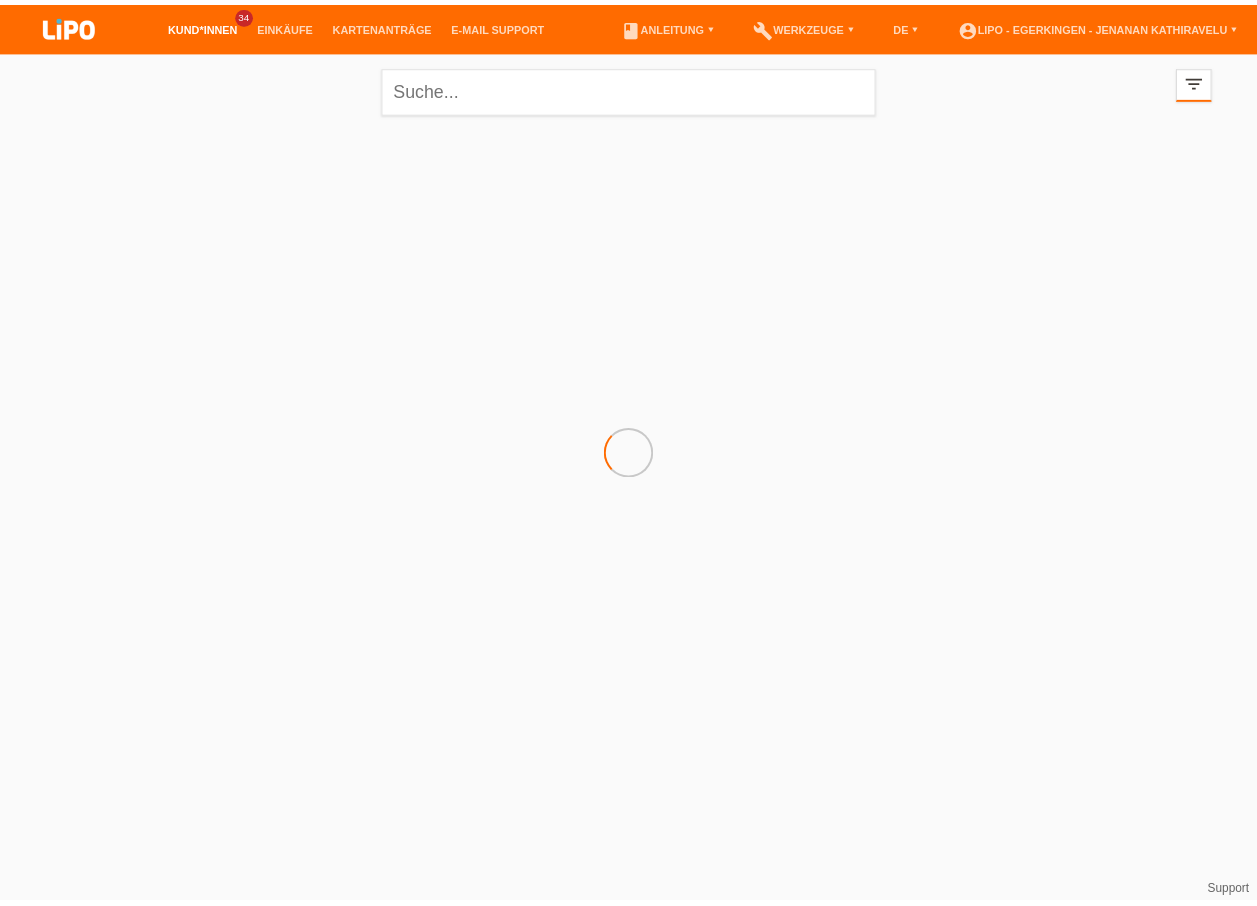 scroll, scrollTop: 0, scrollLeft: 0, axis: both 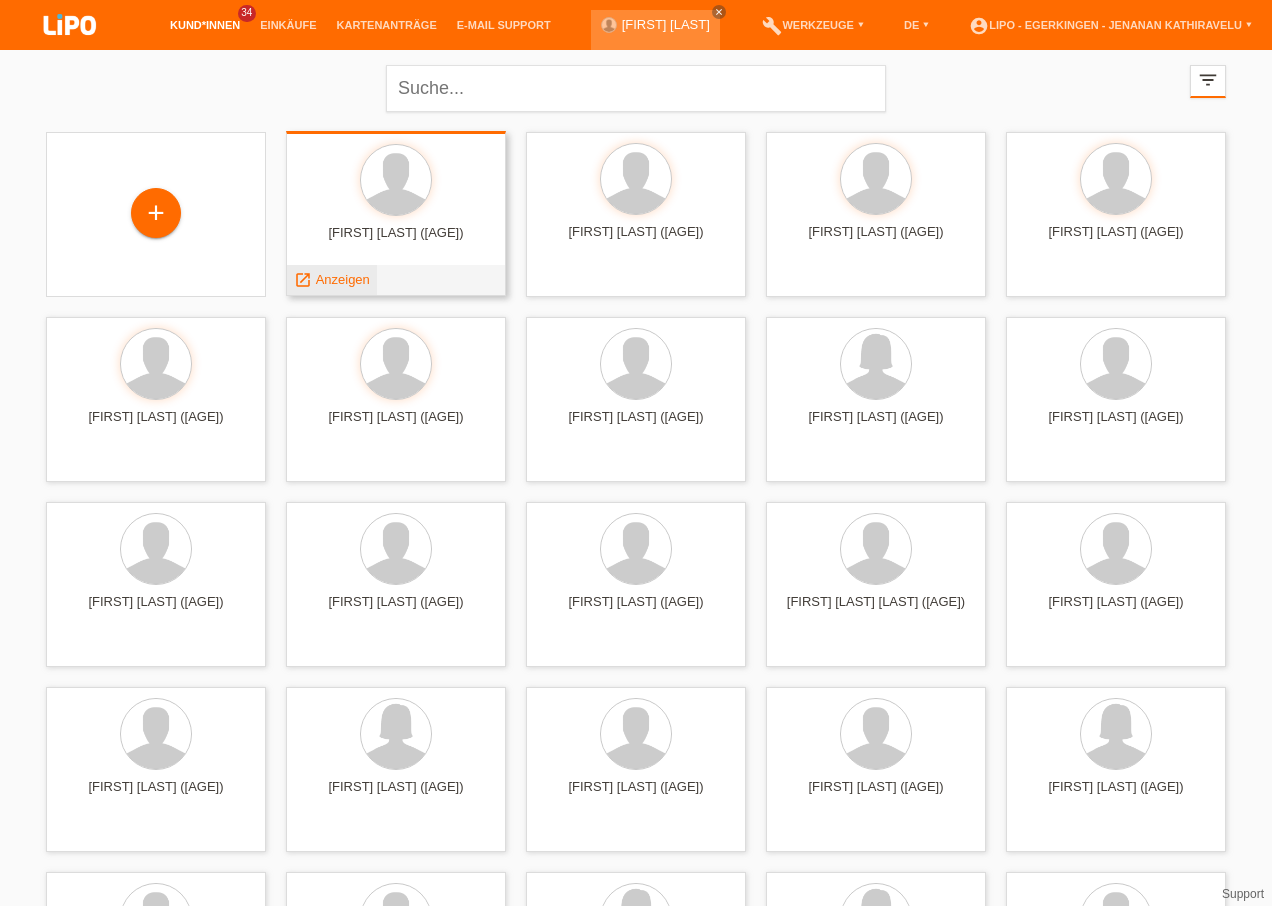 click on "Anzeigen" at bounding box center [343, 279] 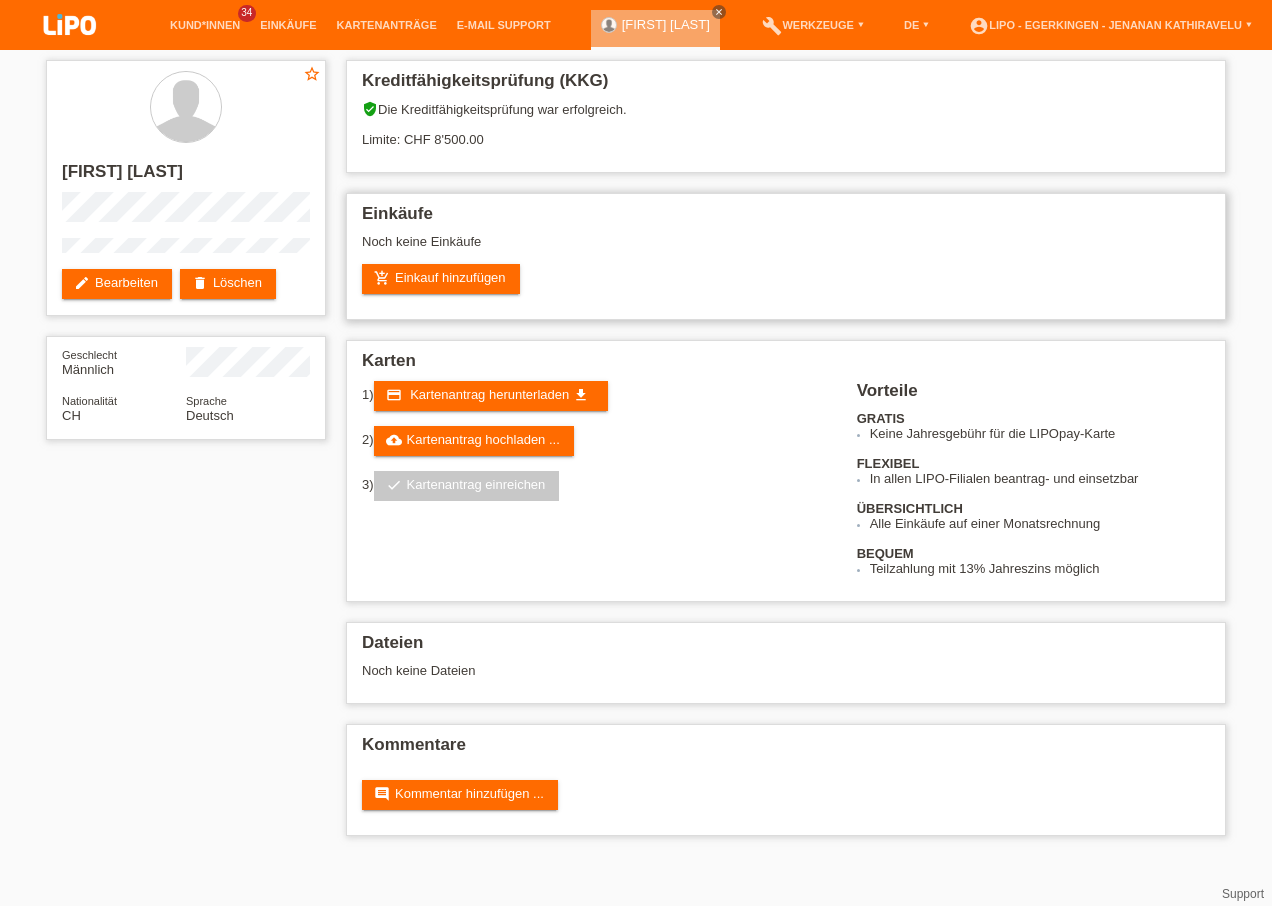 scroll, scrollTop: 0, scrollLeft: 0, axis: both 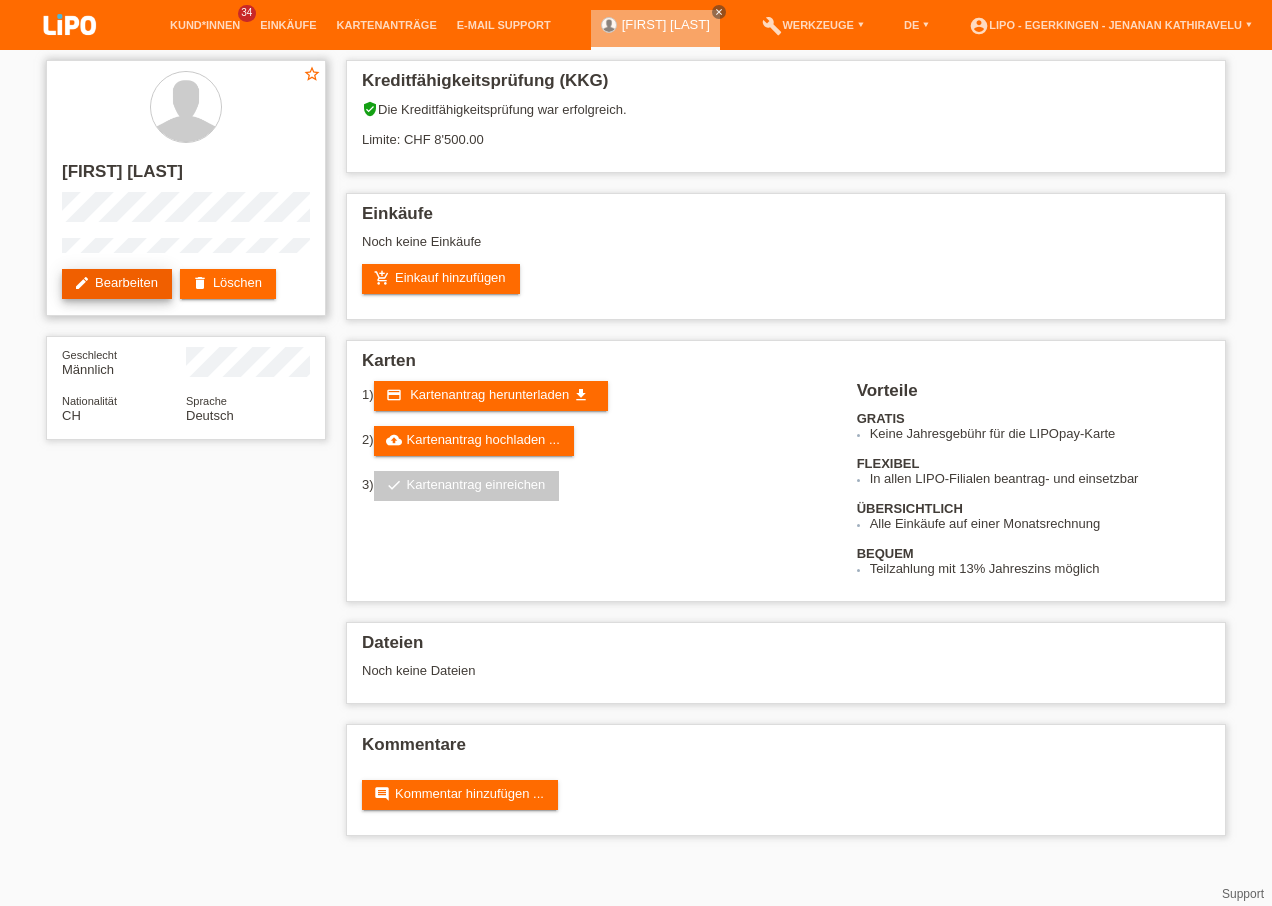 click on "edit  Bearbeiten" at bounding box center [117, 284] 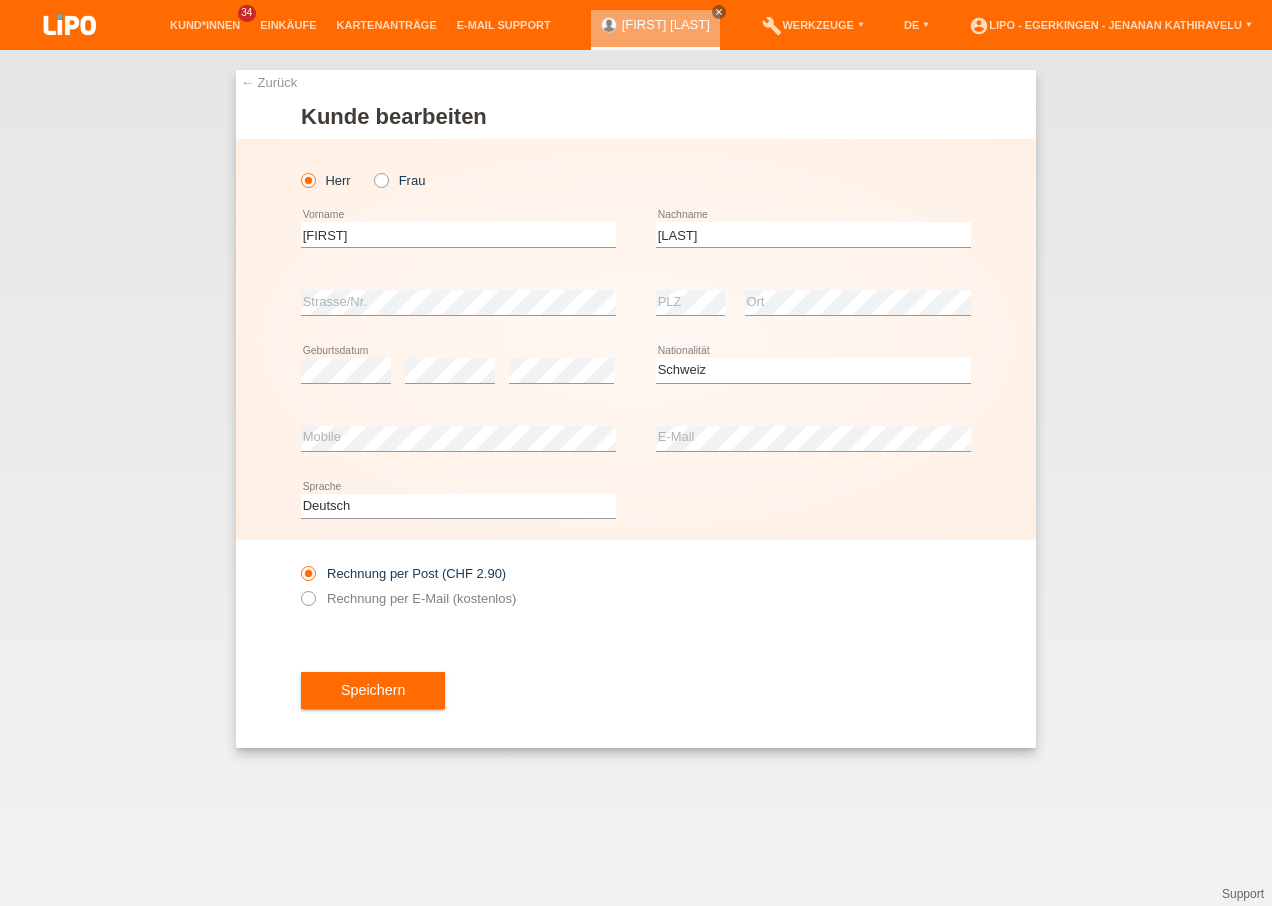 select on "CH" 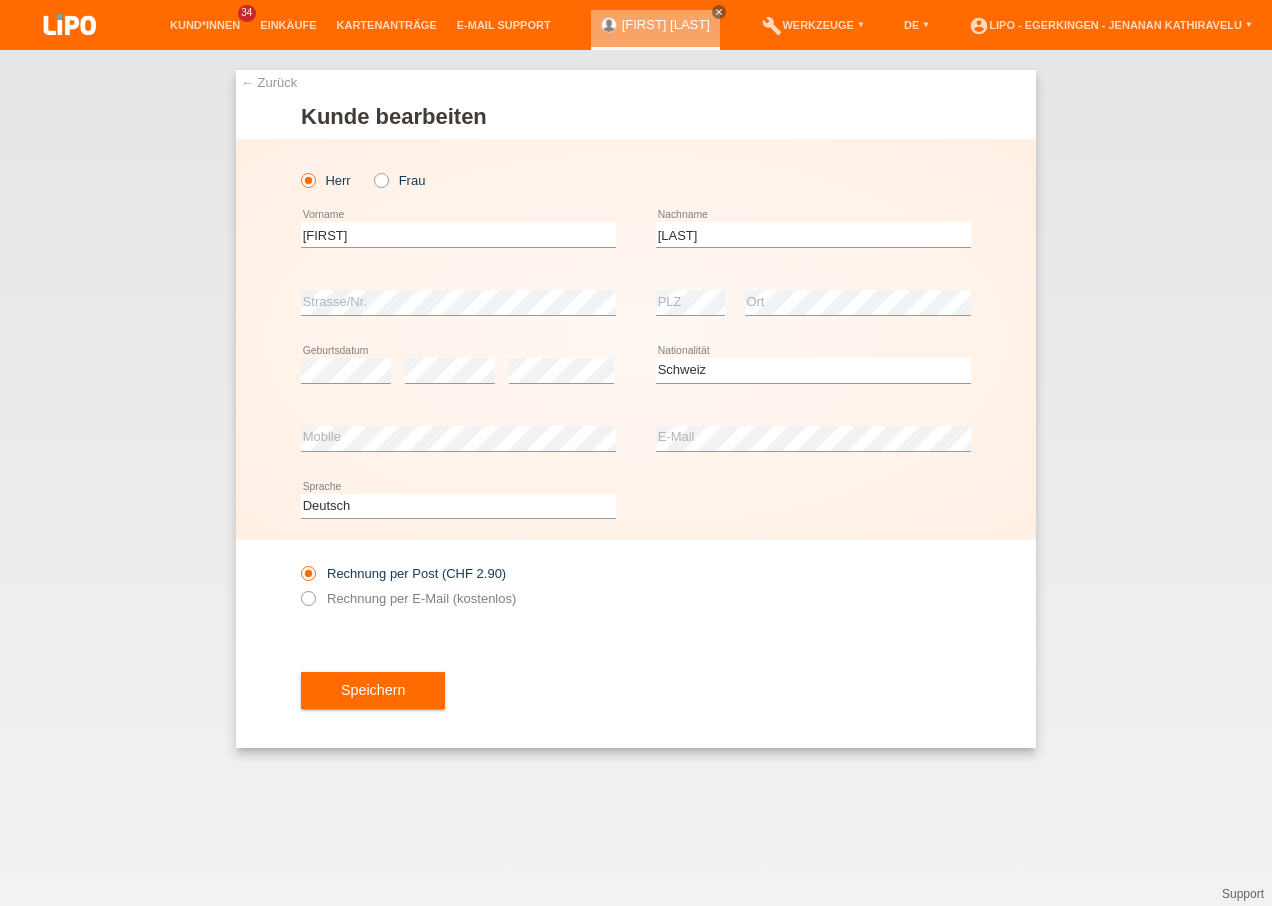 scroll, scrollTop: 0, scrollLeft: 0, axis: both 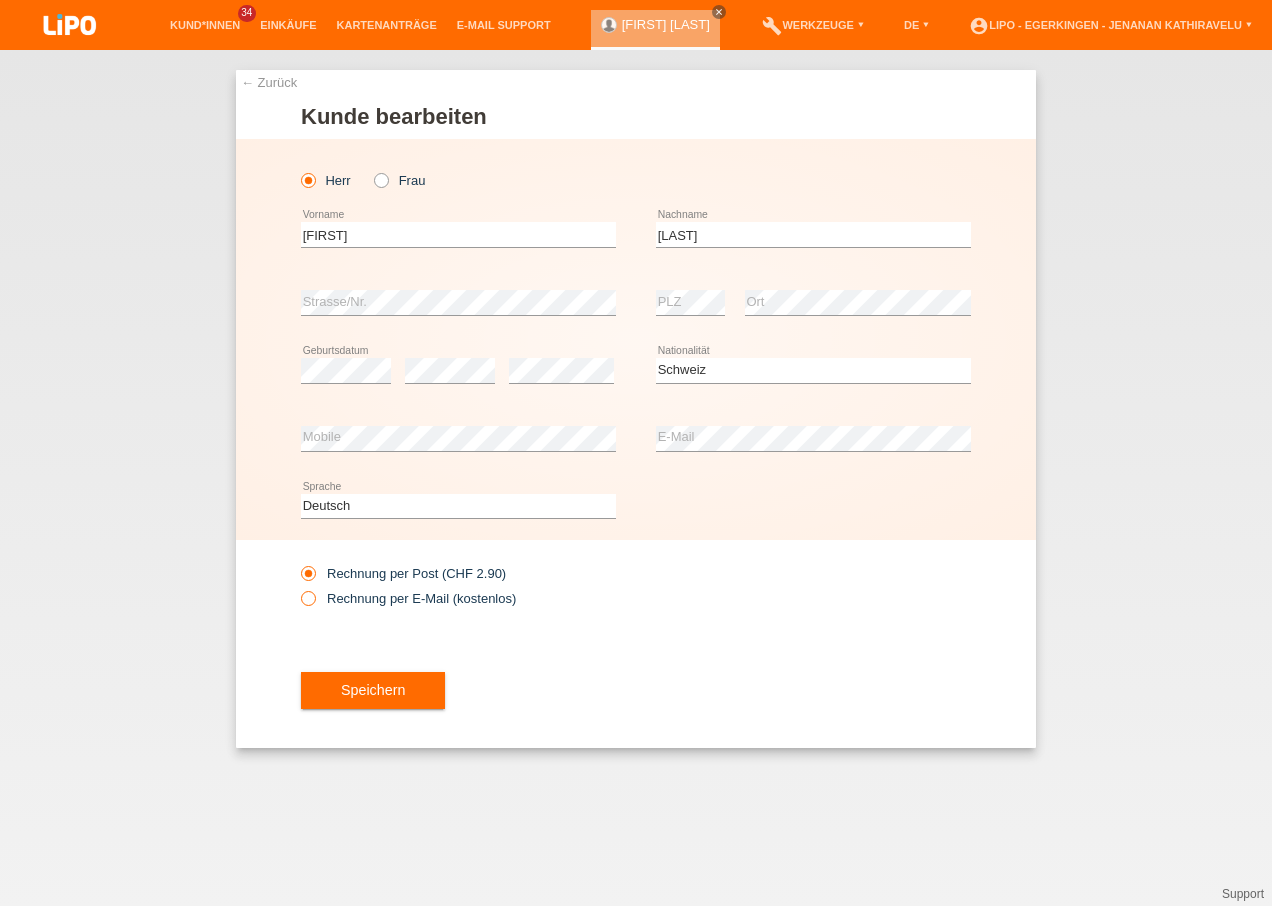 click on "Rechnung per E-Mail                                                                                            (kostenlos)" at bounding box center [408, 598] 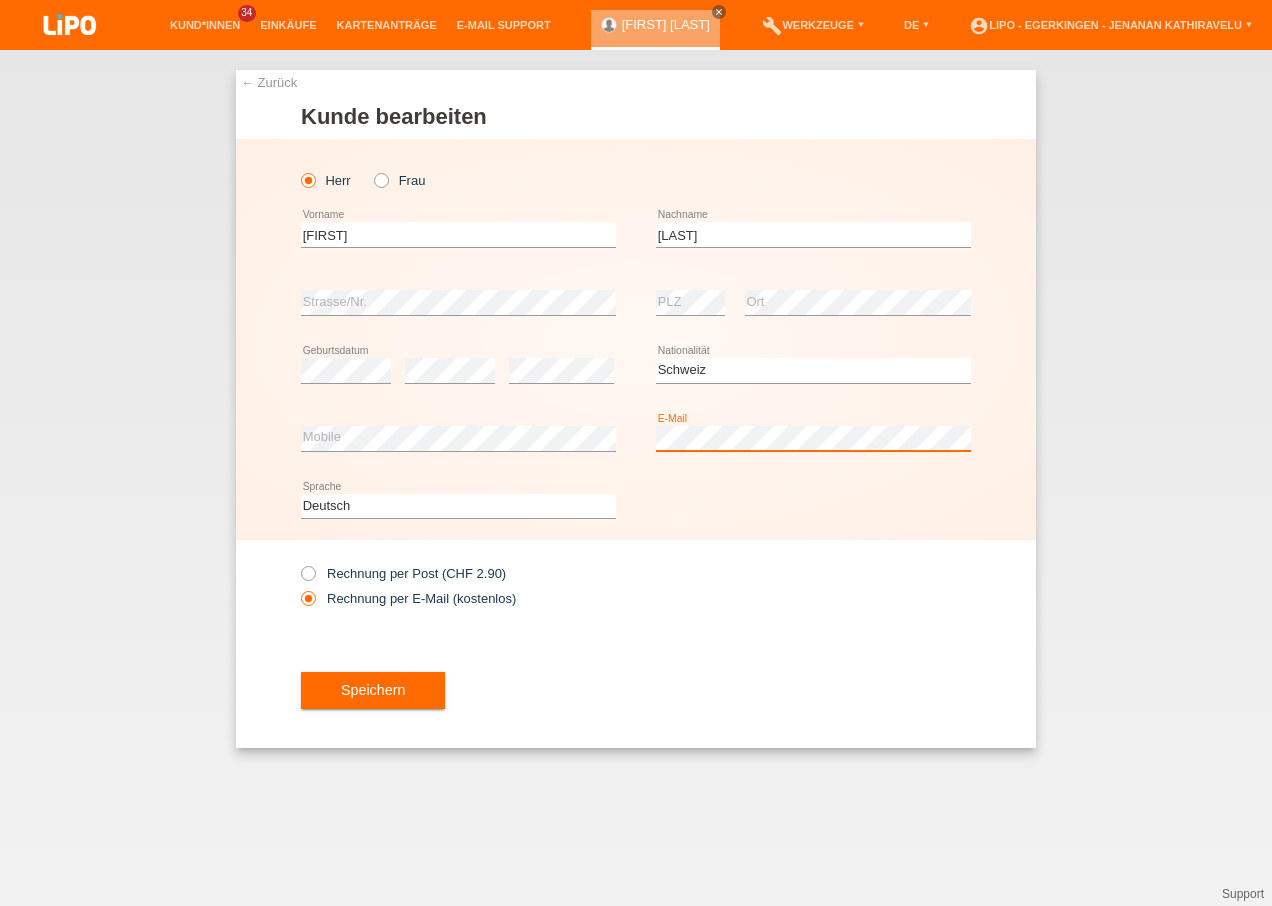 click on "Herr
Frau
Sven
error
Vorname" at bounding box center [636, 339] 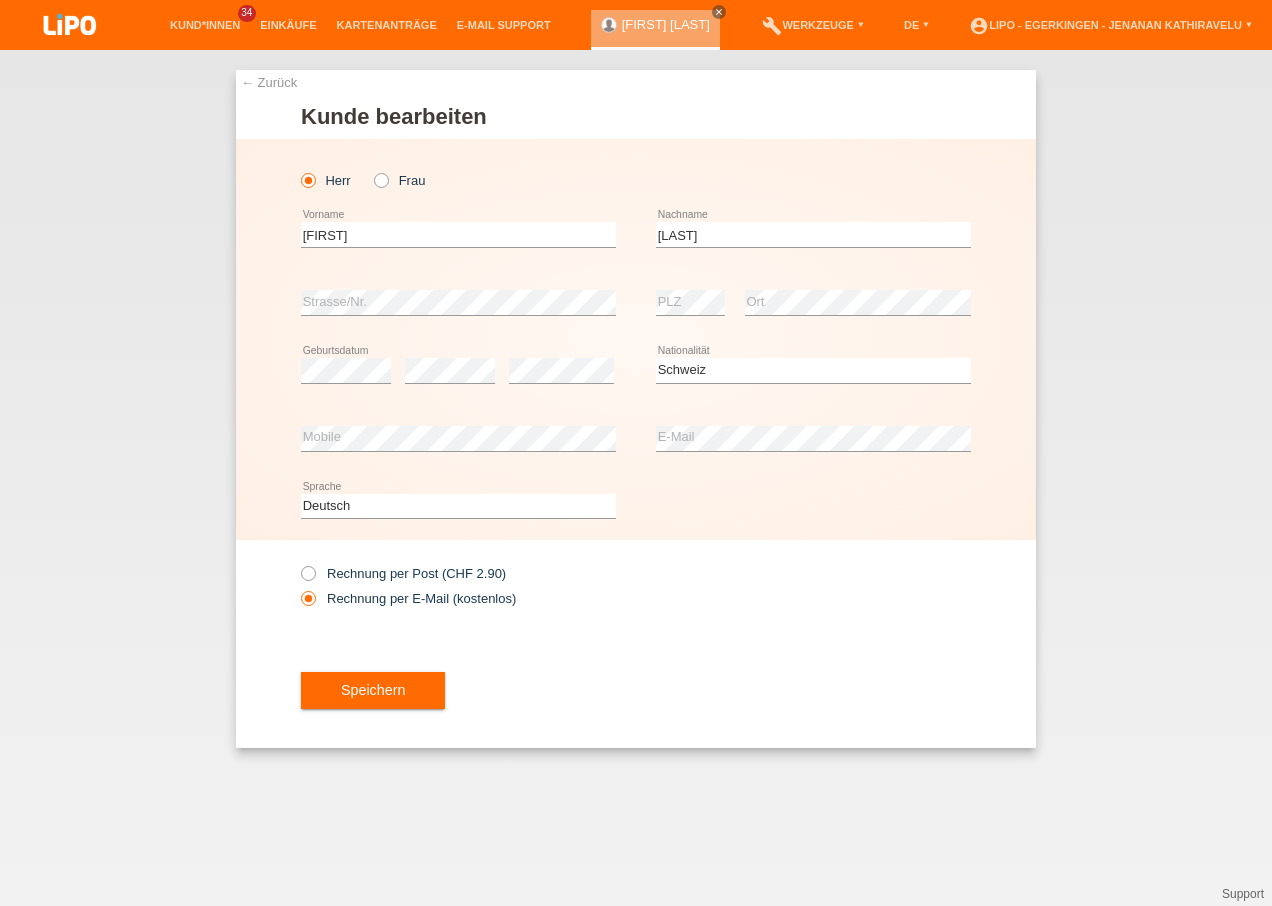 click on "Deutsch
Français
Italiano
English
error
Sprache" at bounding box center [636, 507] 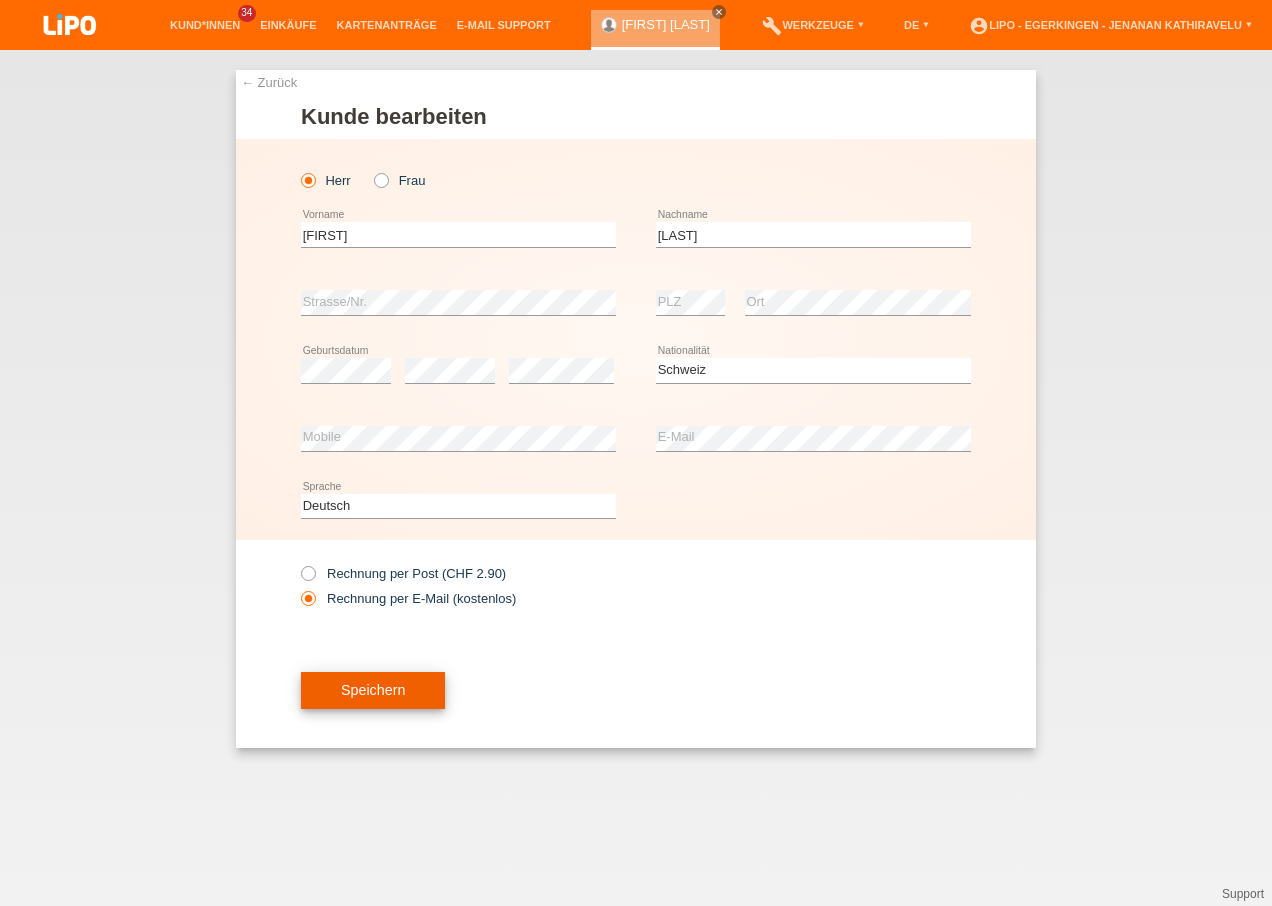 click on "Speichern" at bounding box center [373, 691] 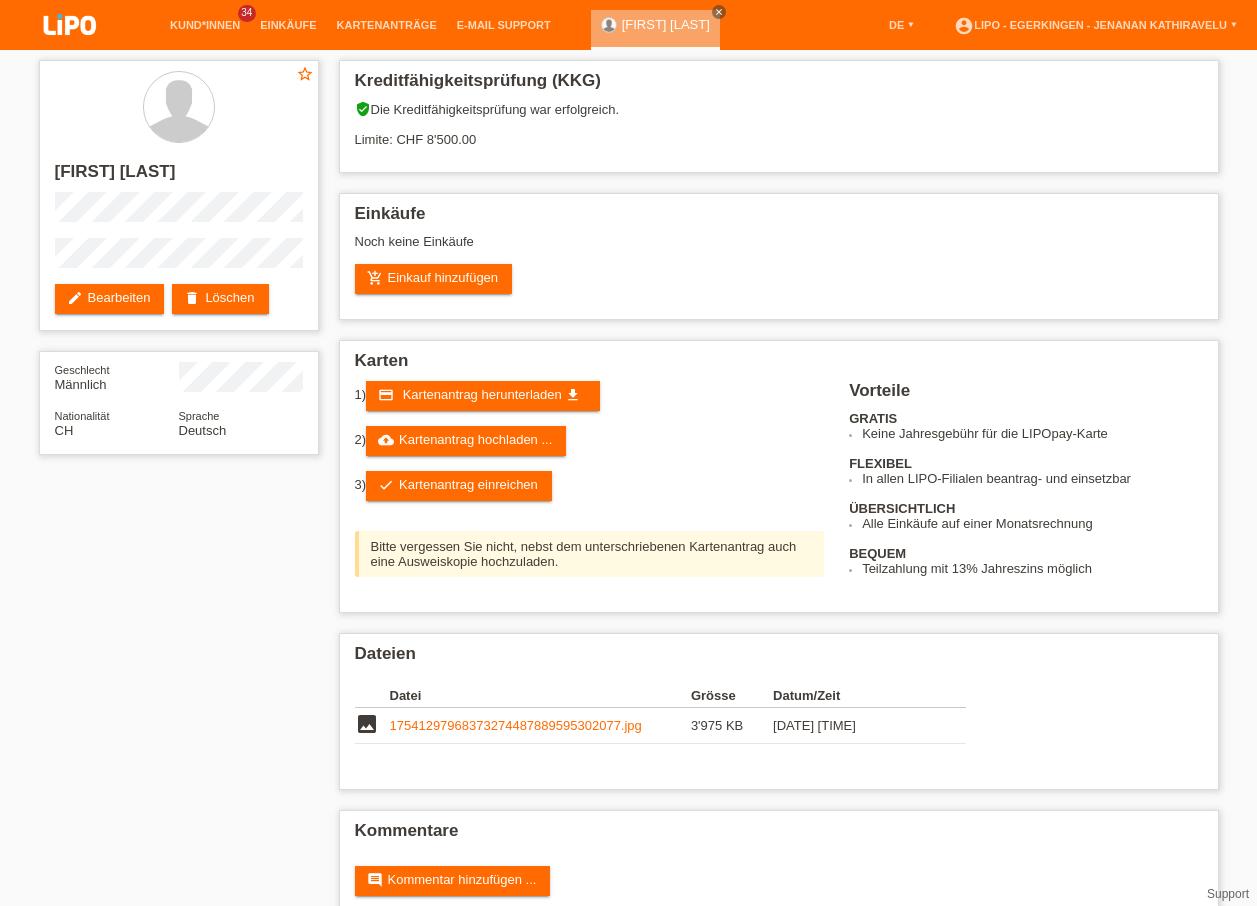scroll, scrollTop: 0, scrollLeft: 0, axis: both 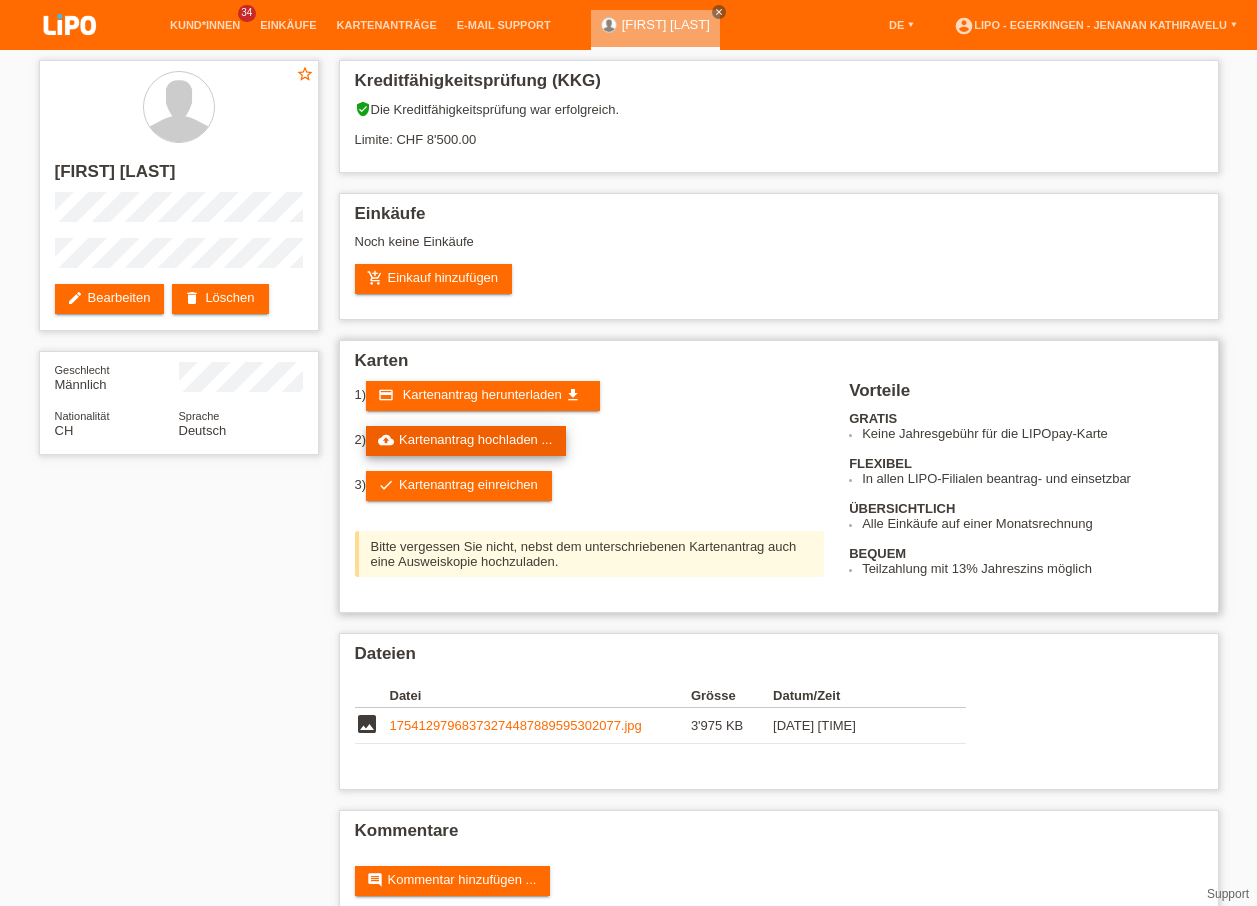click on "cloud_upload  Kartenantrag hochladen ..." at bounding box center [466, 441] 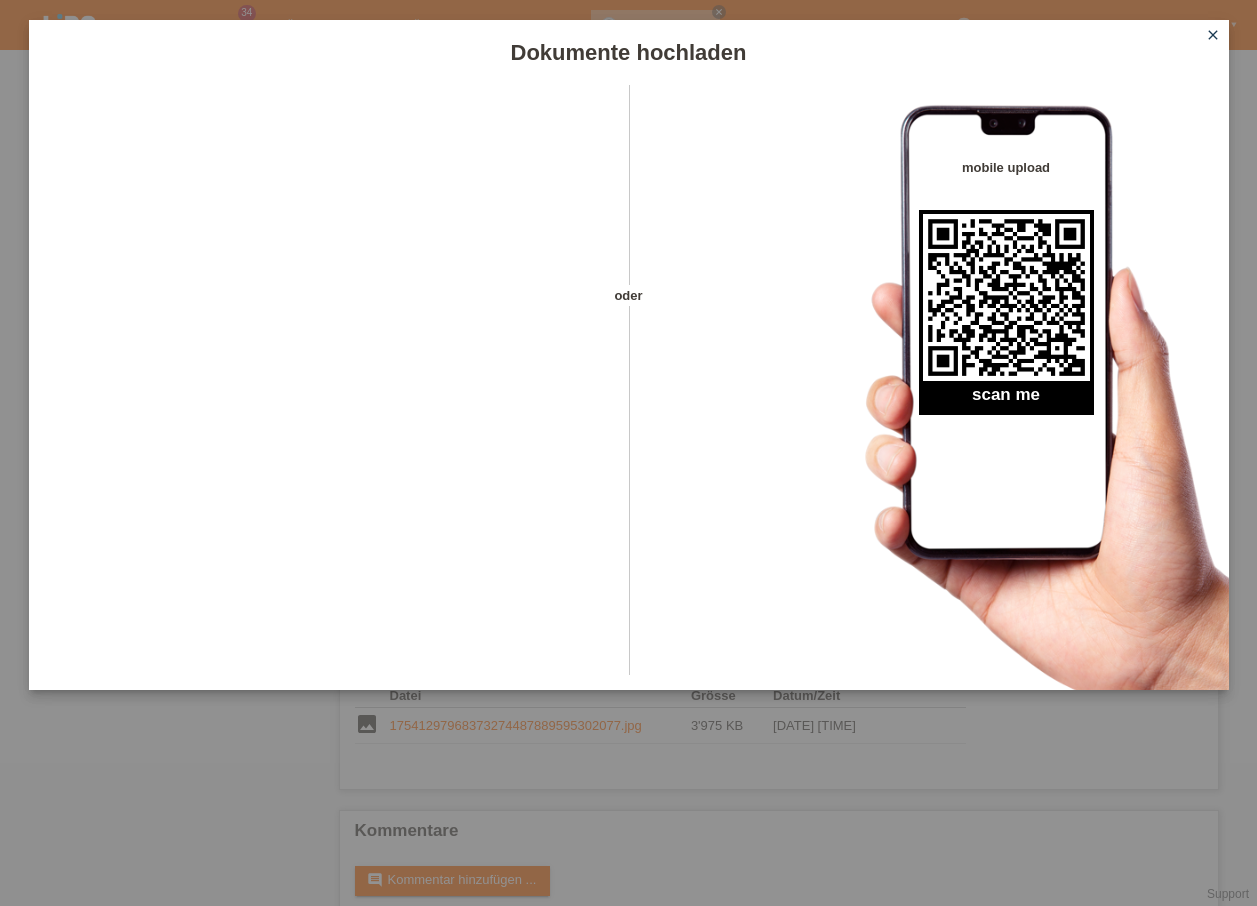 click on "close" at bounding box center [1213, 36] 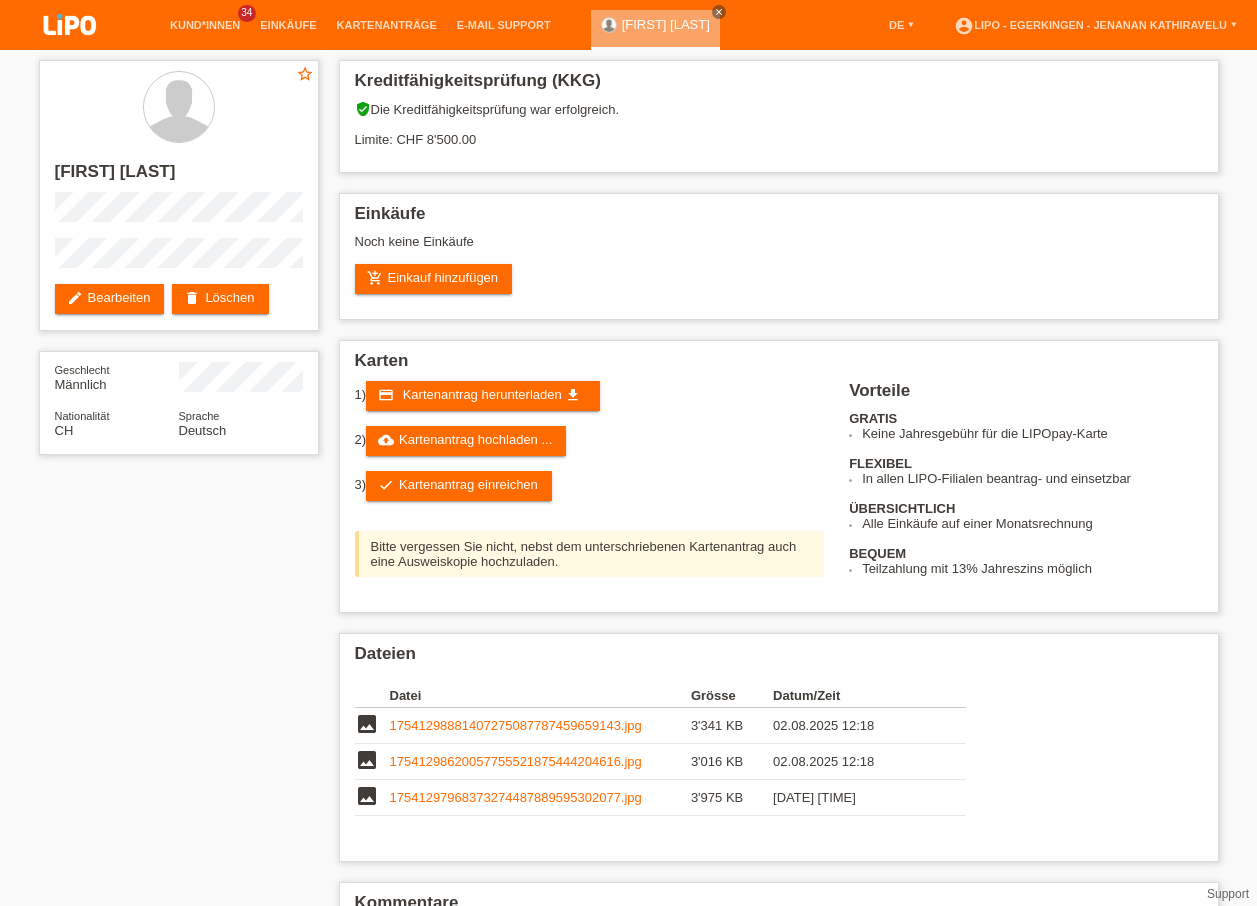 scroll, scrollTop: 0, scrollLeft: 0, axis: both 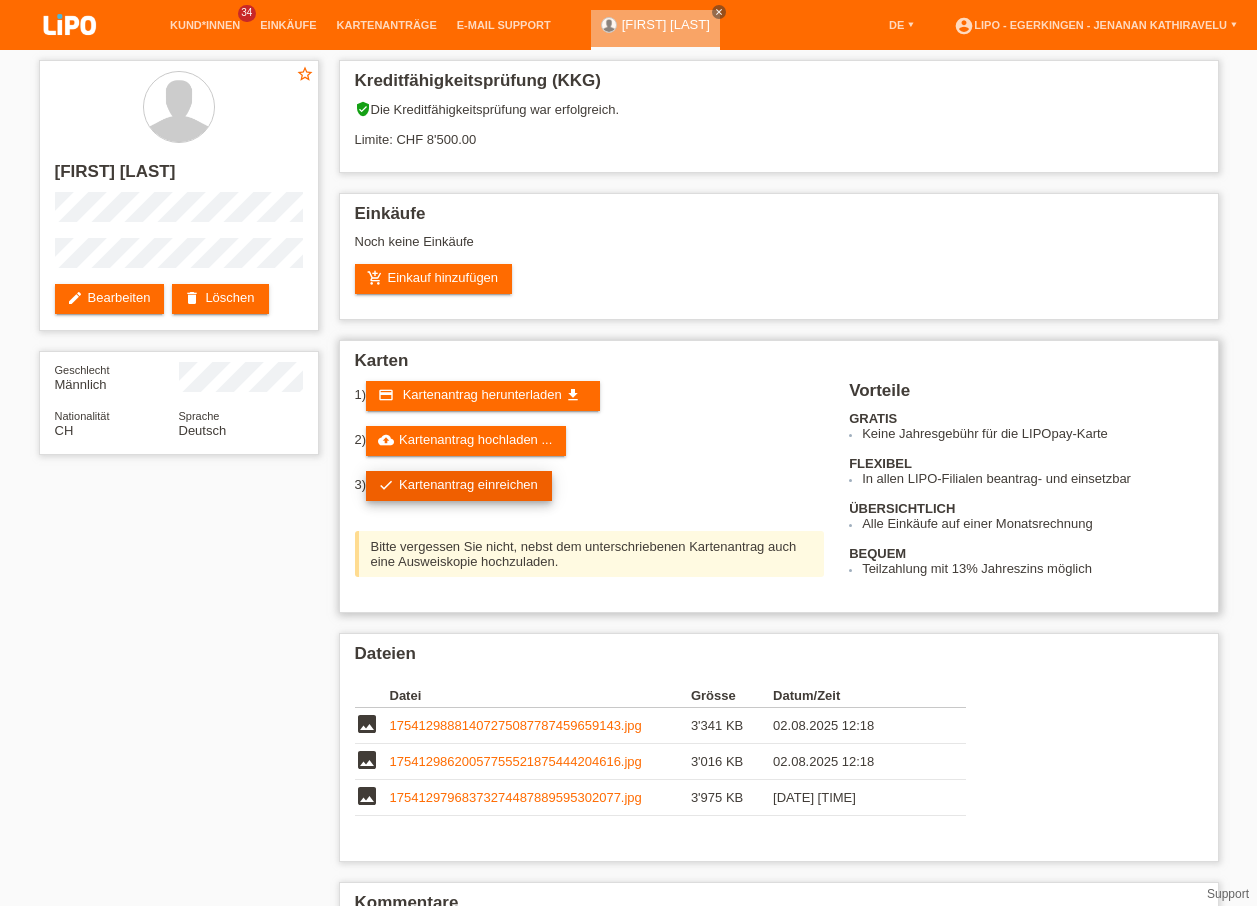 click on "check  Kartenantrag einreichen" at bounding box center (459, 486) 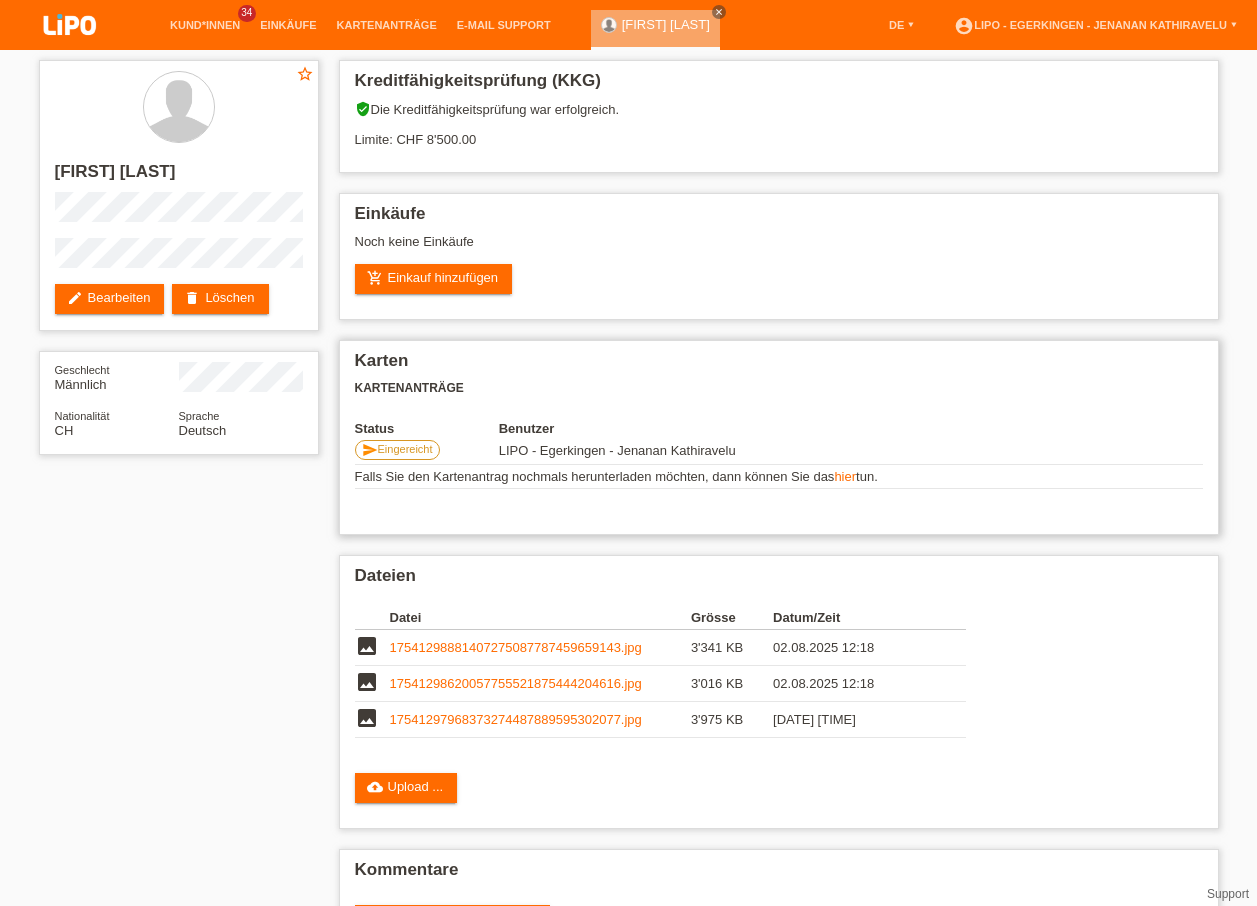 scroll, scrollTop: 0, scrollLeft: 0, axis: both 